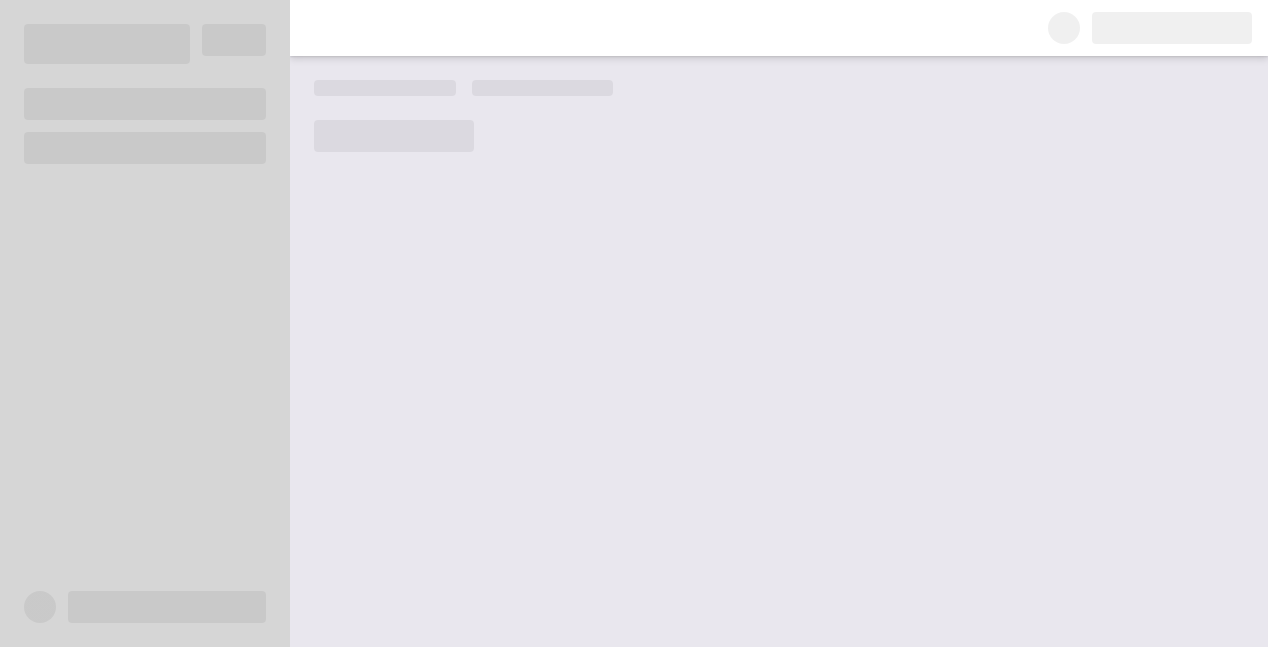 scroll, scrollTop: 0, scrollLeft: 0, axis: both 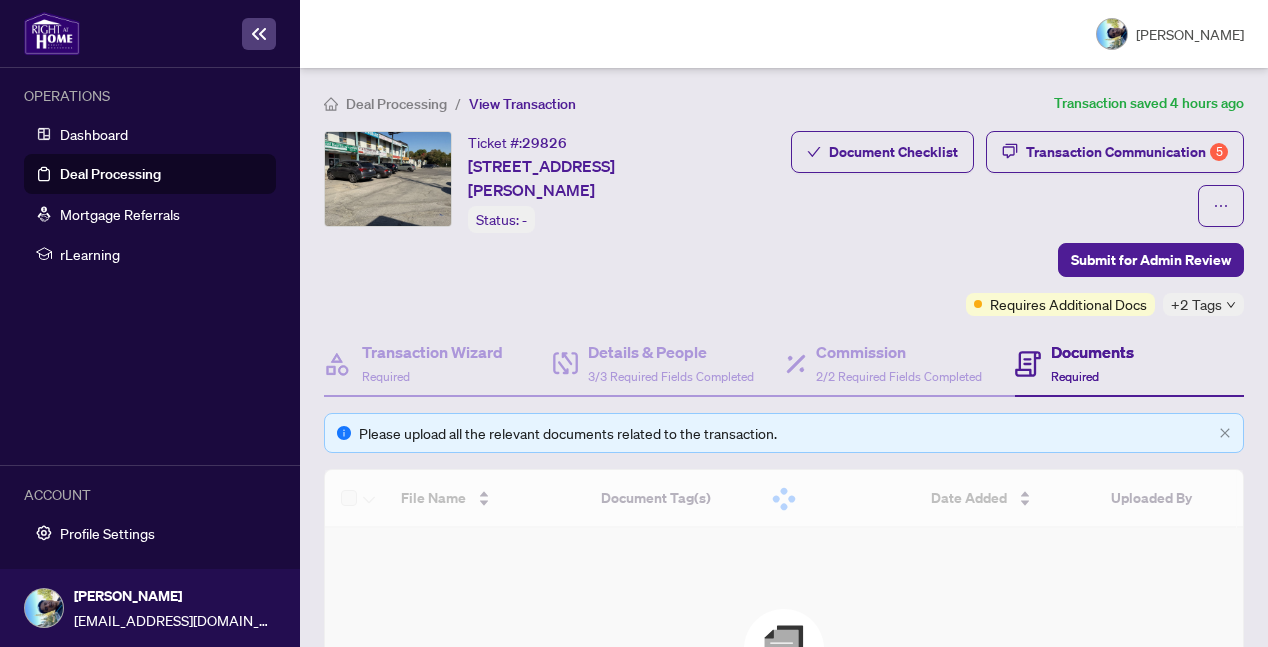 click on "Deal Processing" at bounding box center [110, 174] 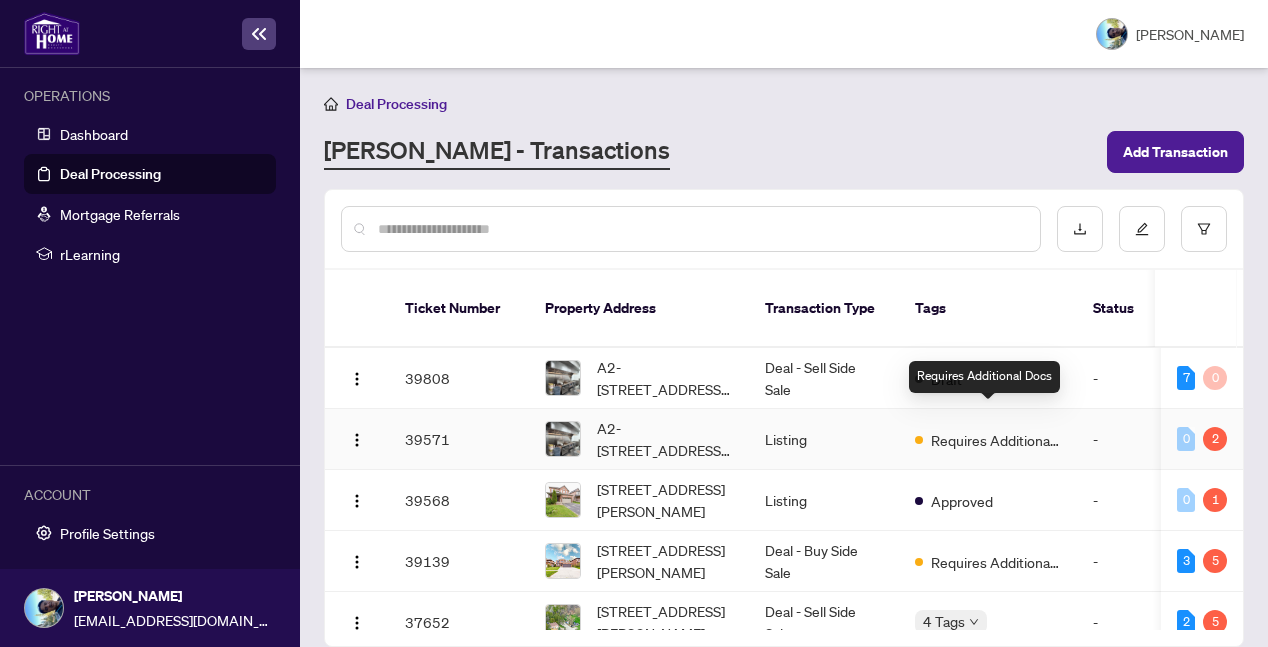 click on "Requires Additional Docs" at bounding box center (996, 440) 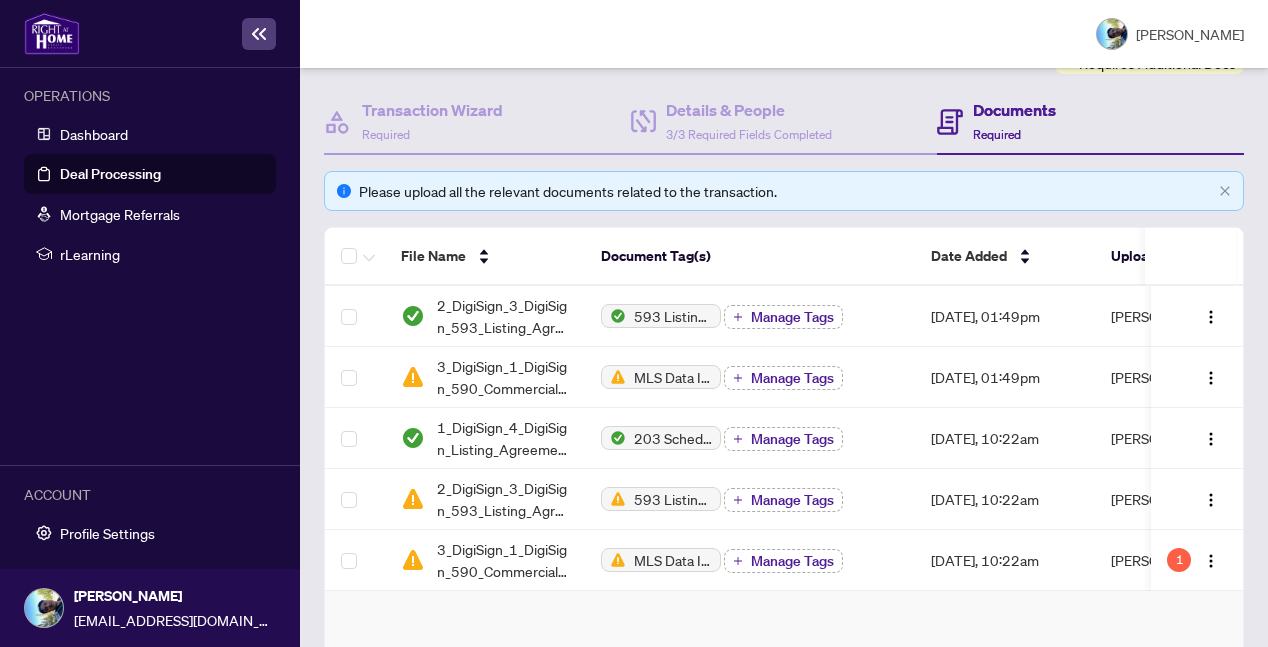 scroll, scrollTop: 274, scrollLeft: 0, axis: vertical 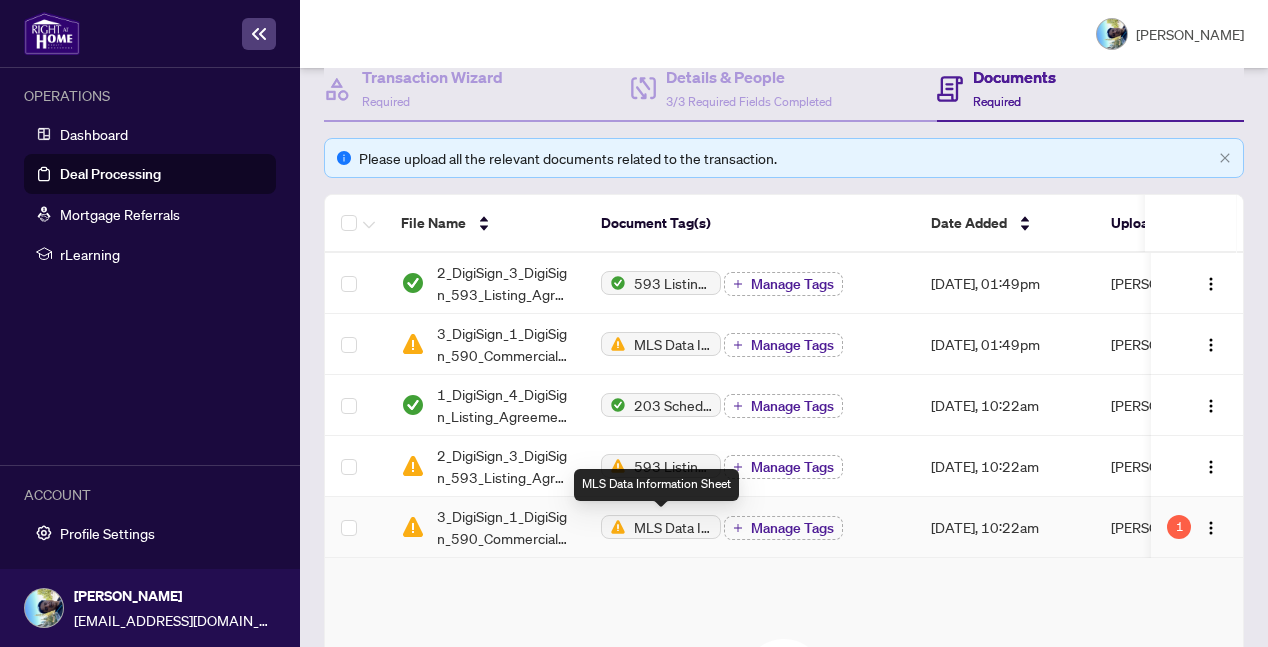 click on "MLS Data Information Sheet" at bounding box center [673, 527] 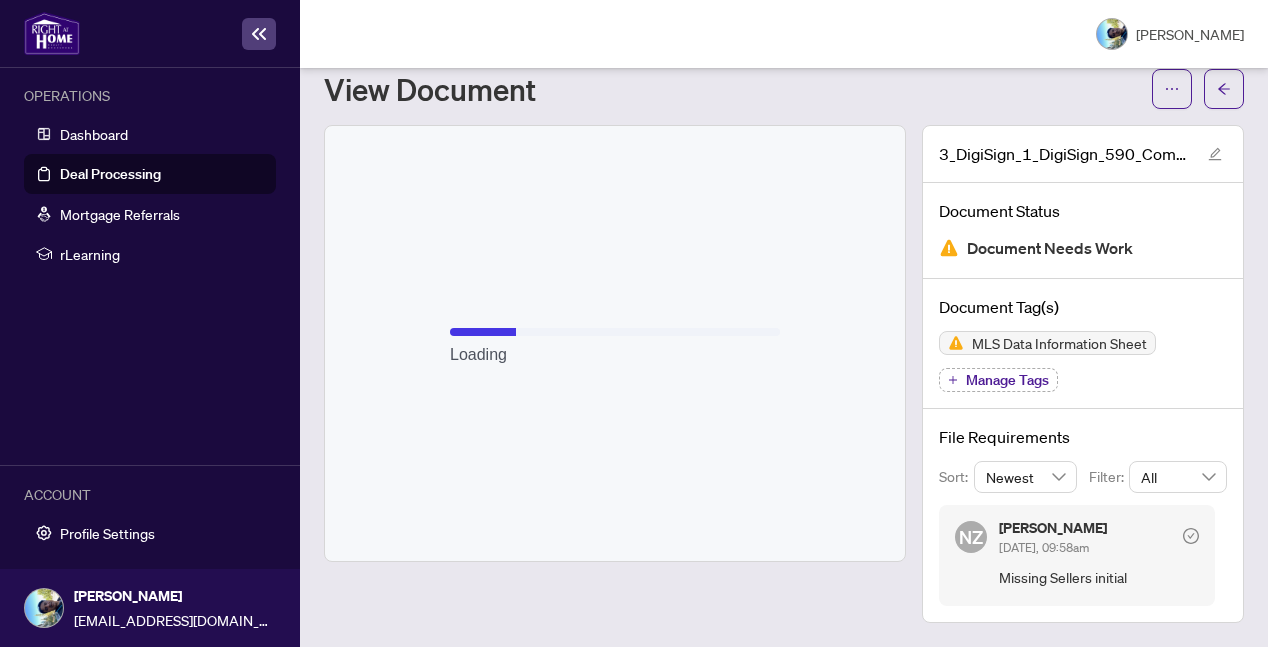 scroll, scrollTop: 58, scrollLeft: 0, axis: vertical 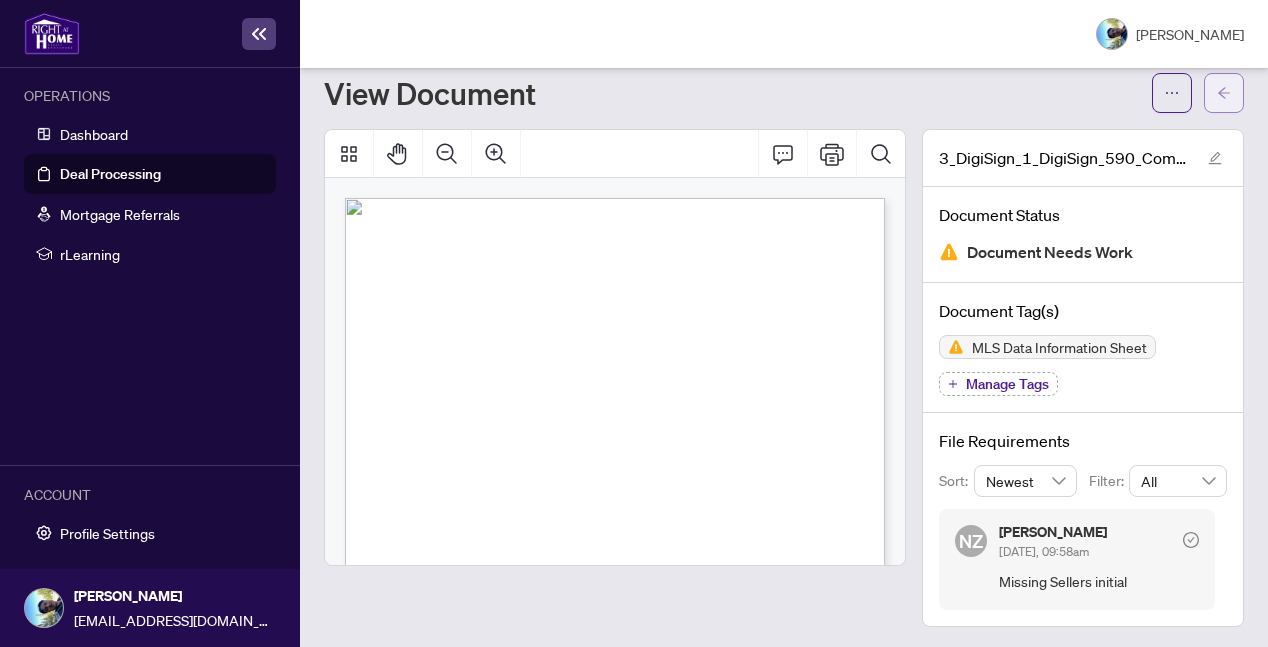 click 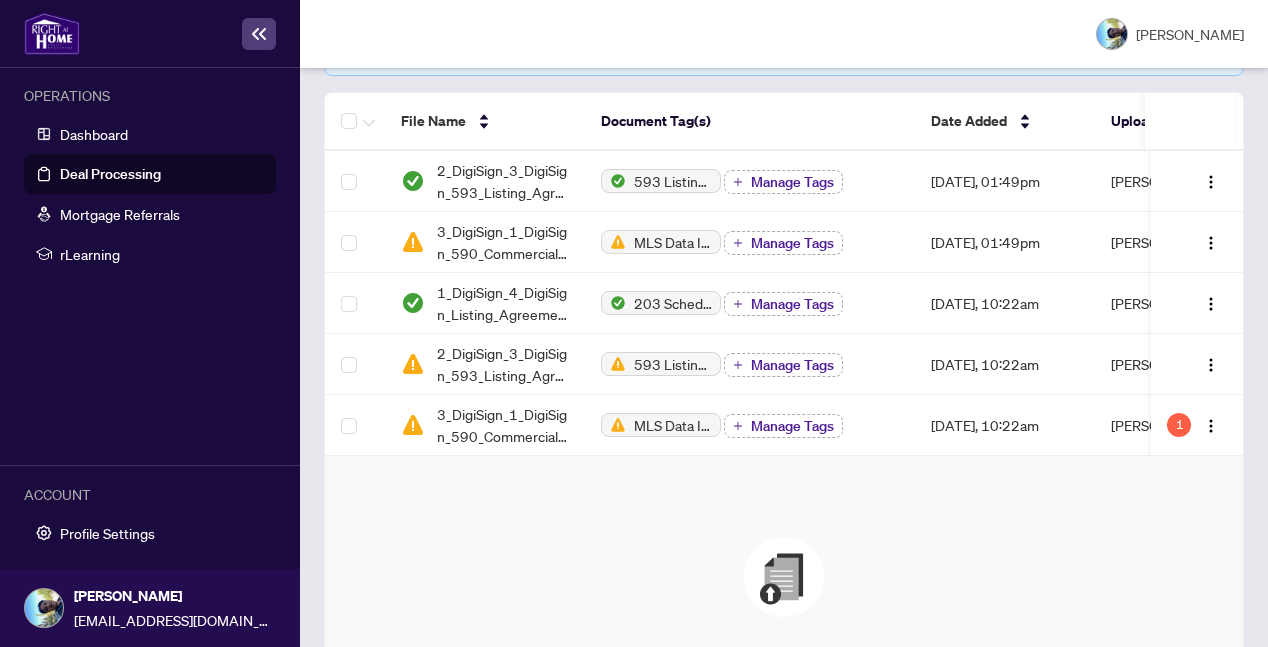 scroll, scrollTop: 394, scrollLeft: 0, axis: vertical 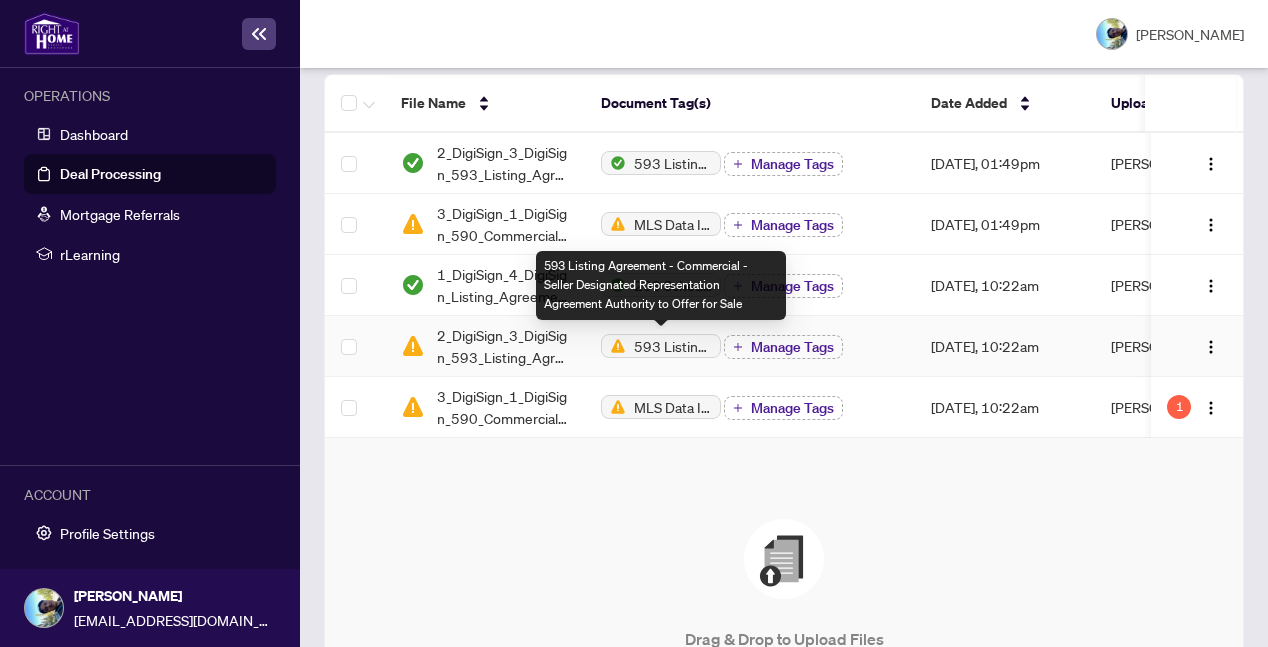 click on "593 Listing Agreement - Commercial - Seller Designated Representation Agreement Authority
to Offer for Sale" at bounding box center (673, 346) 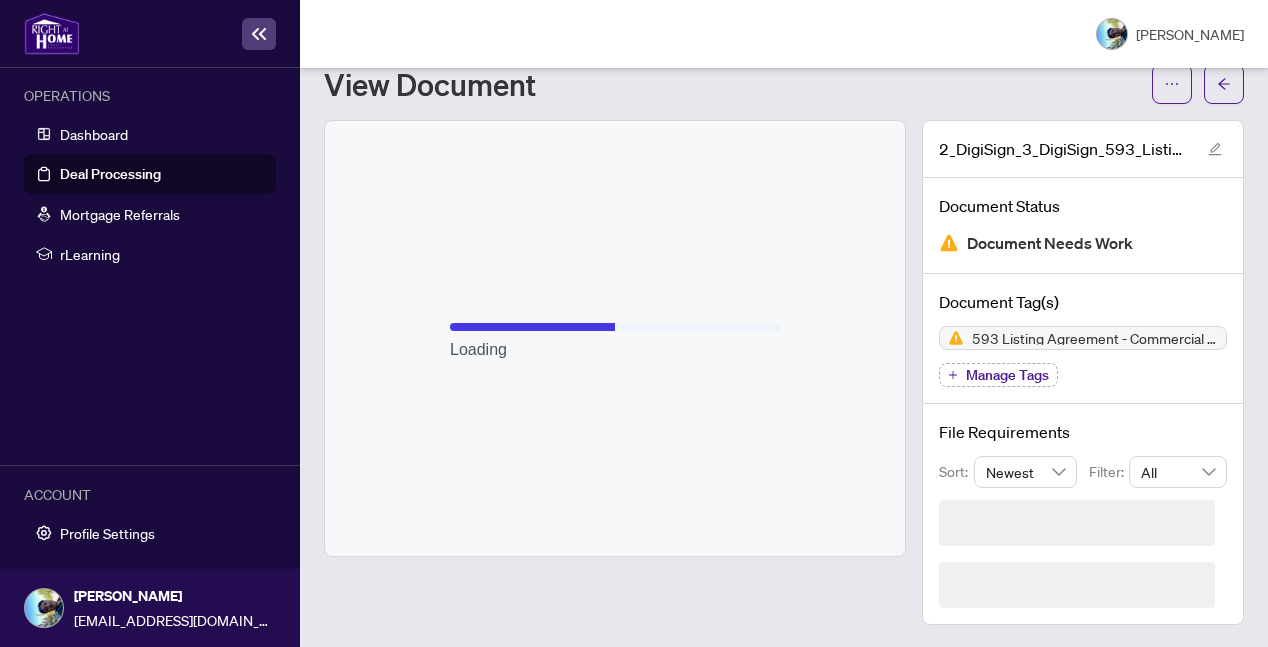 scroll, scrollTop: 102, scrollLeft: 0, axis: vertical 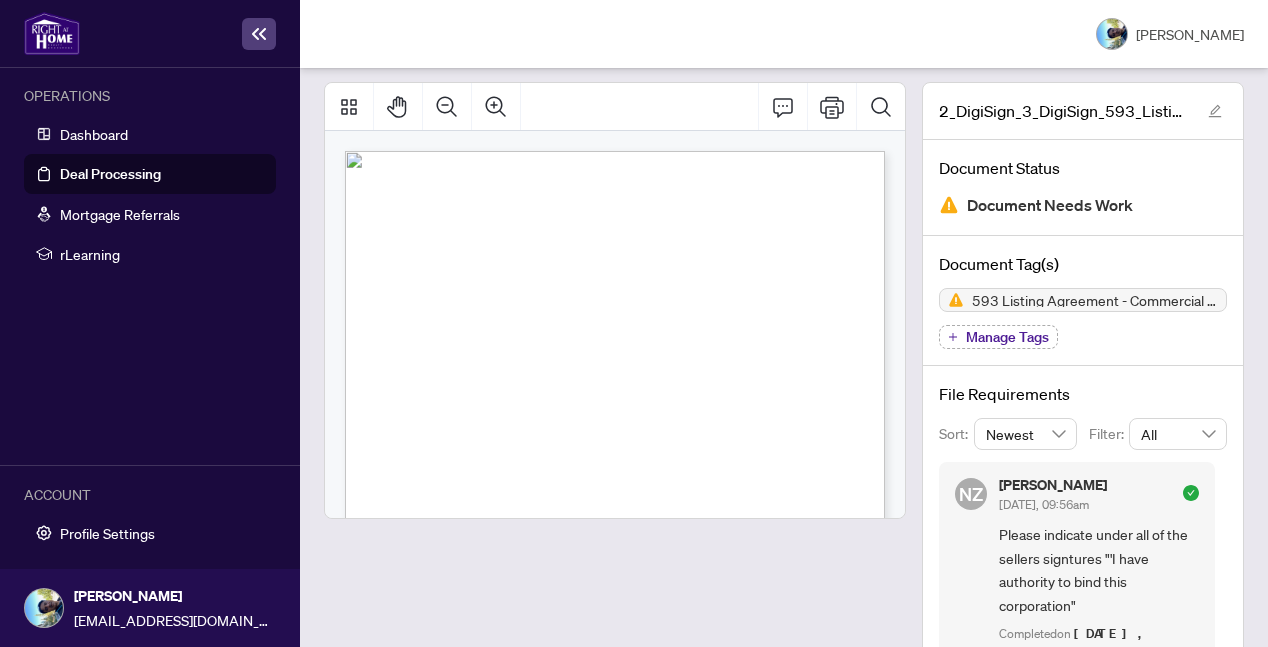 click on "[PERSON_NAME]" at bounding box center [784, 34] 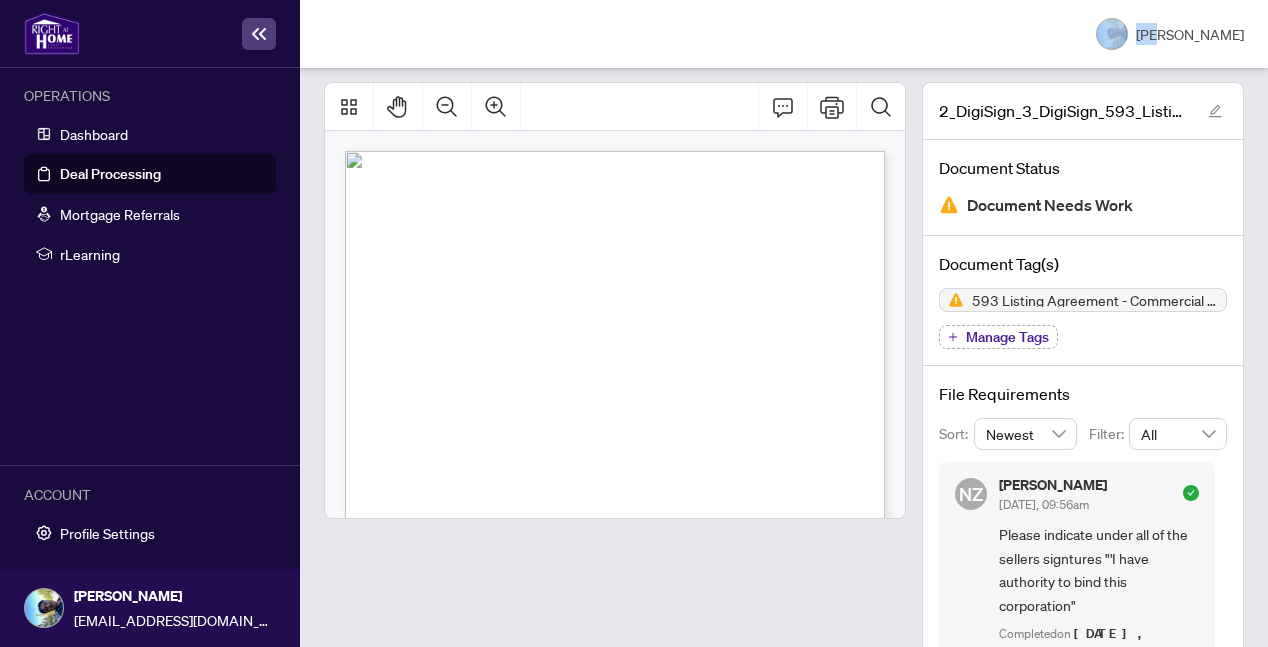 click on "[PERSON_NAME]" at bounding box center [784, 34] 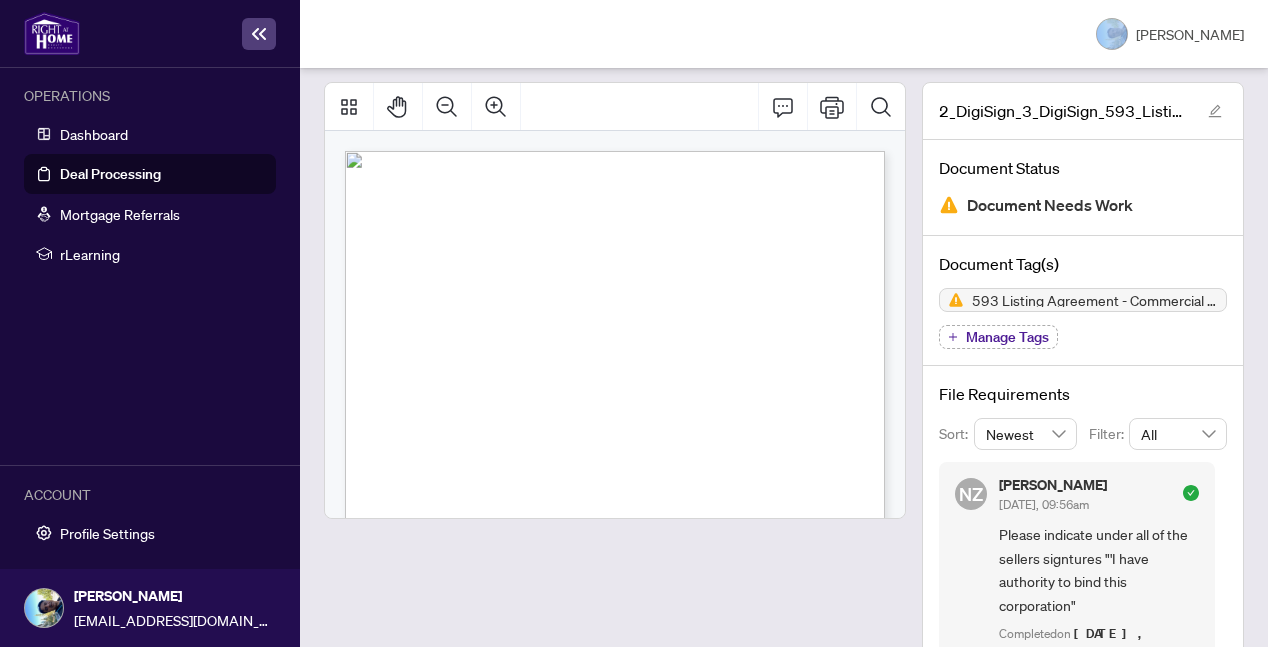 click on "[PERSON_NAME]" at bounding box center [784, 34] 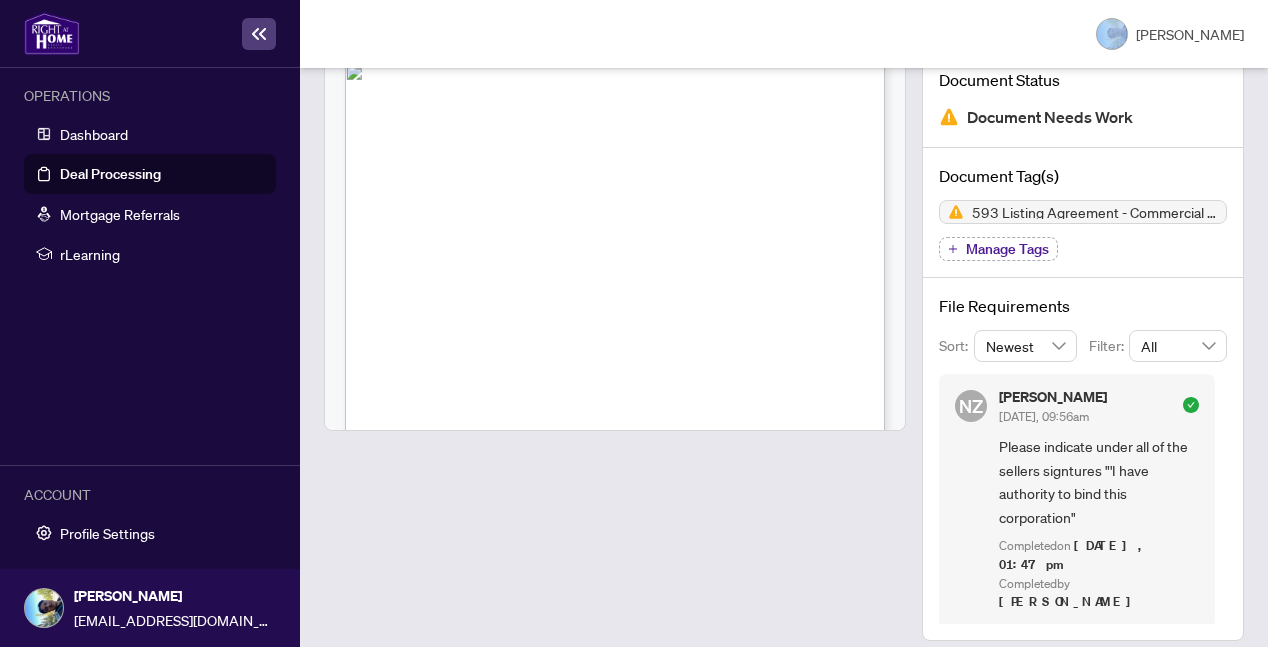 scroll, scrollTop: 0, scrollLeft: 0, axis: both 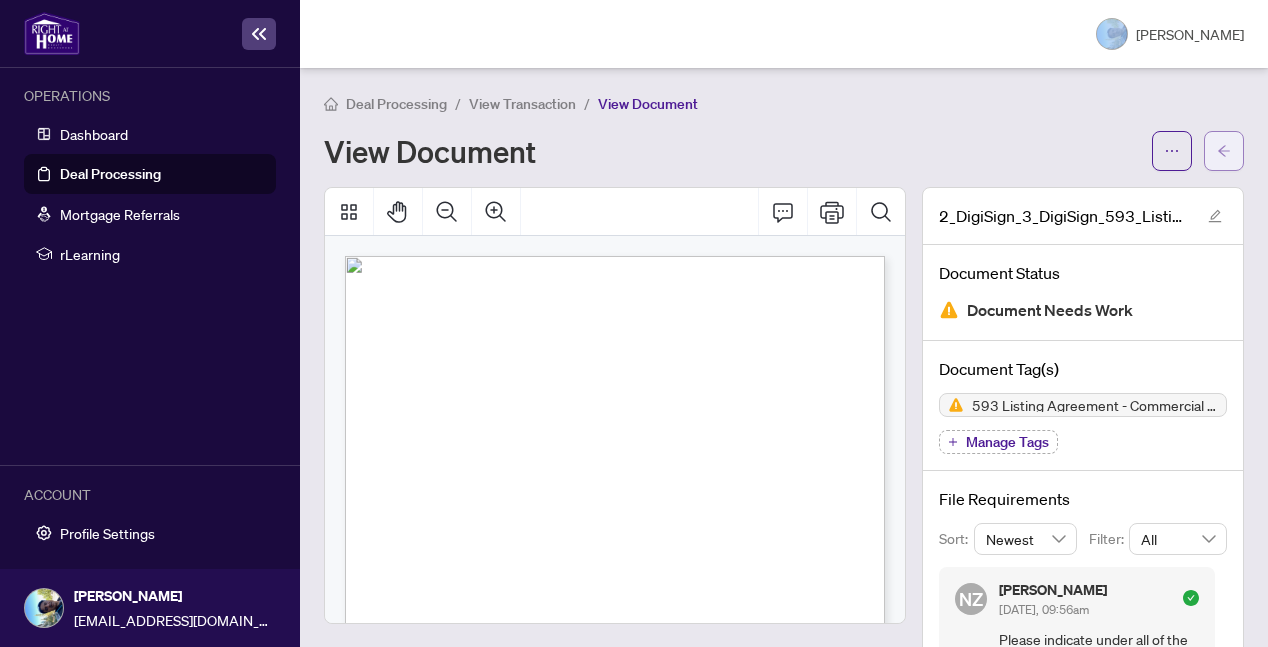 click 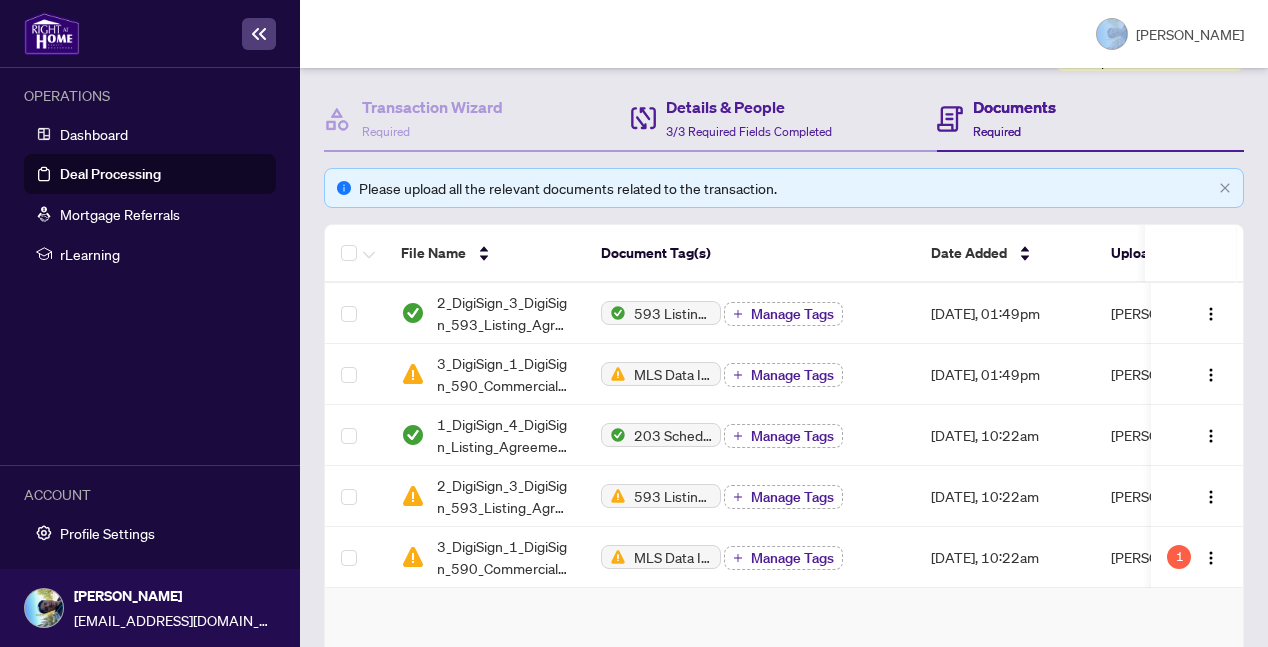 scroll, scrollTop: 274, scrollLeft: 0, axis: vertical 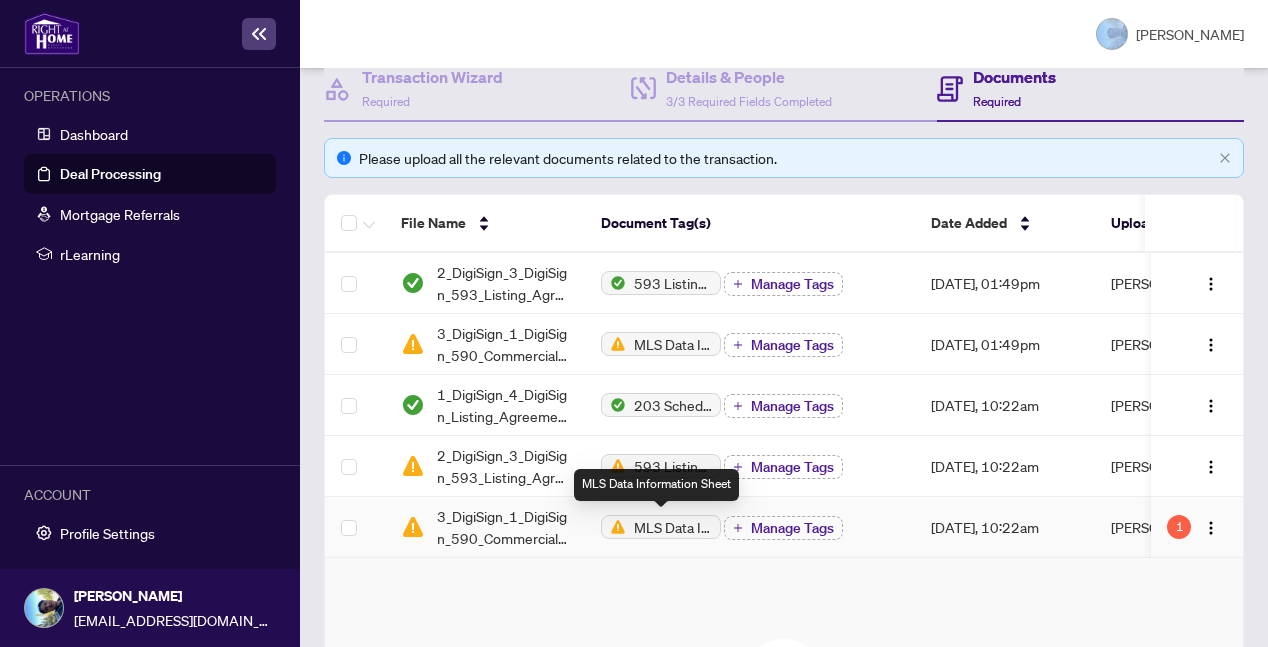 click on "MLS Data Information Sheet" at bounding box center [673, 527] 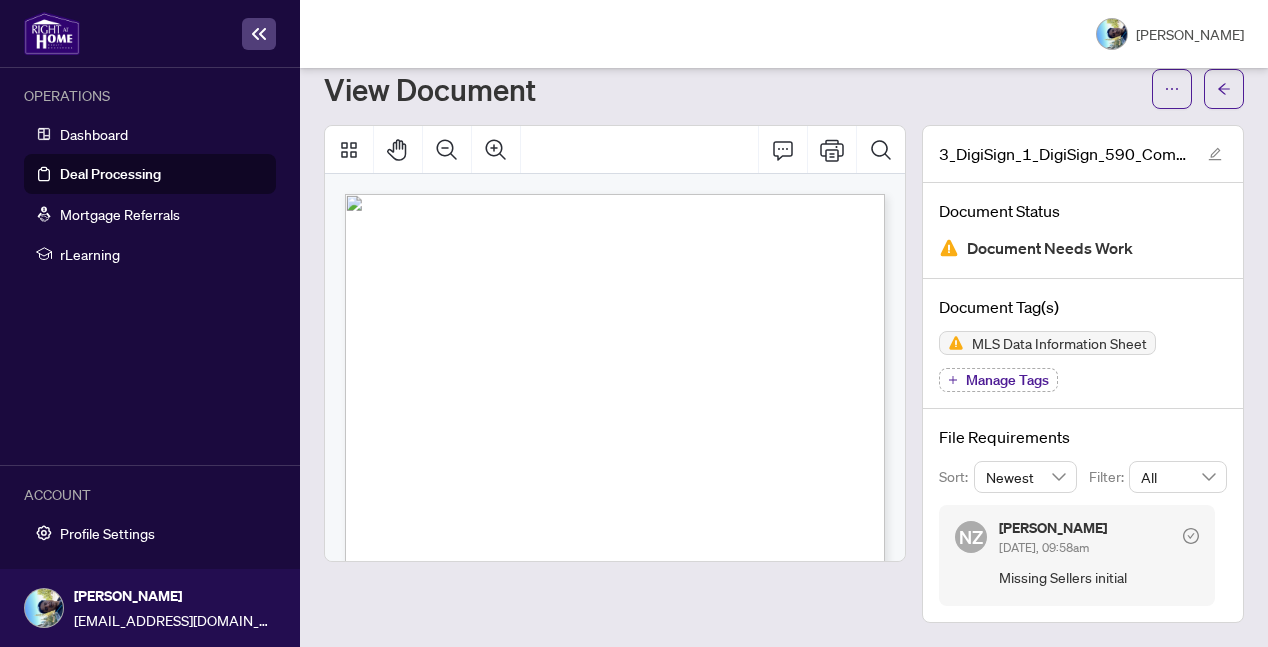 scroll, scrollTop: 58, scrollLeft: 0, axis: vertical 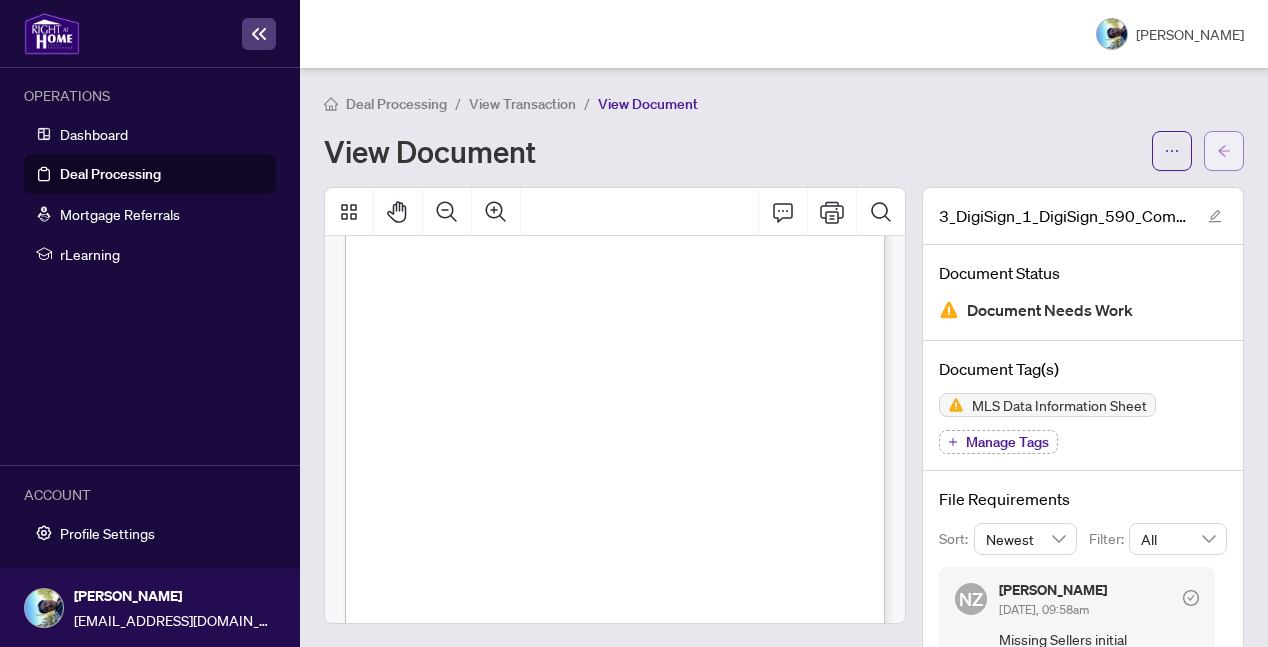 click 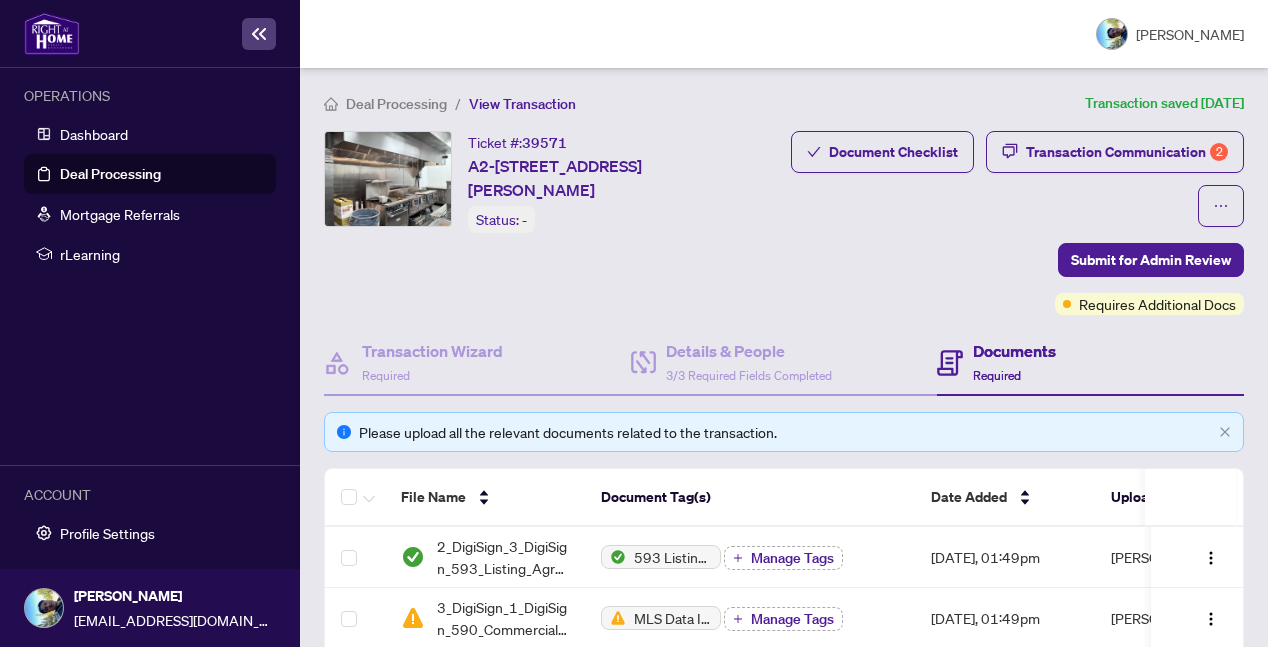click on "Document Checklist Transaction Communication 2" at bounding box center [1000, 179] 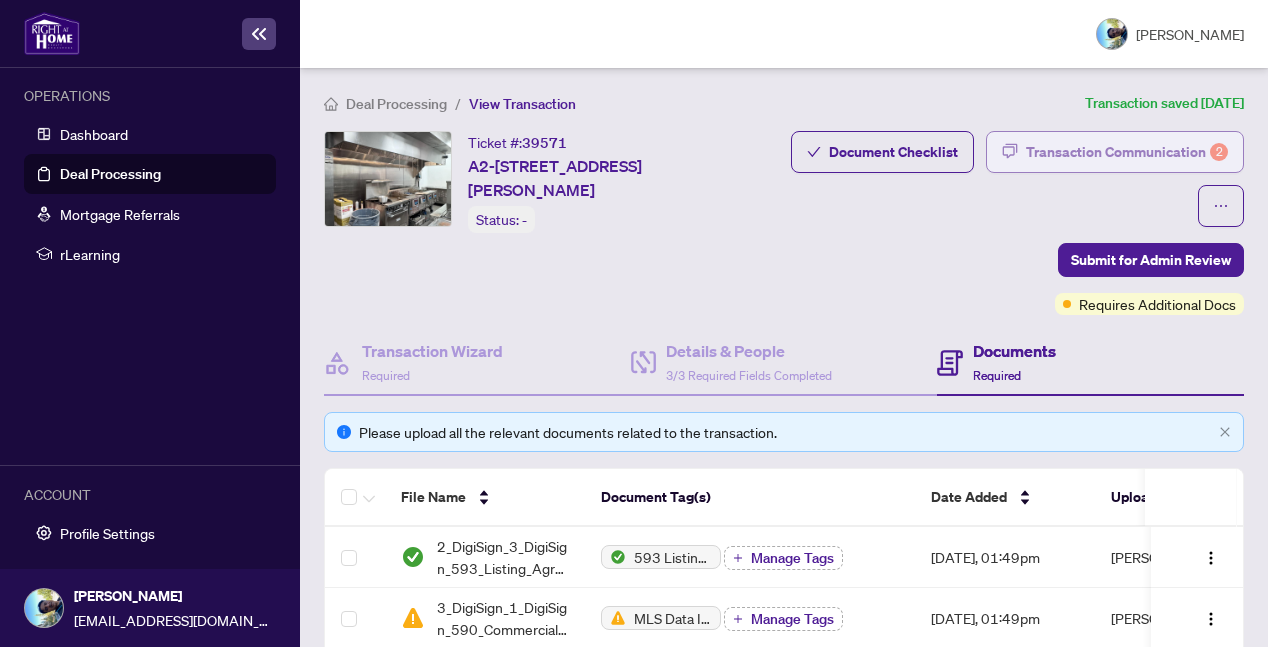 click on "Transaction Communication 2" at bounding box center [1127, 152] 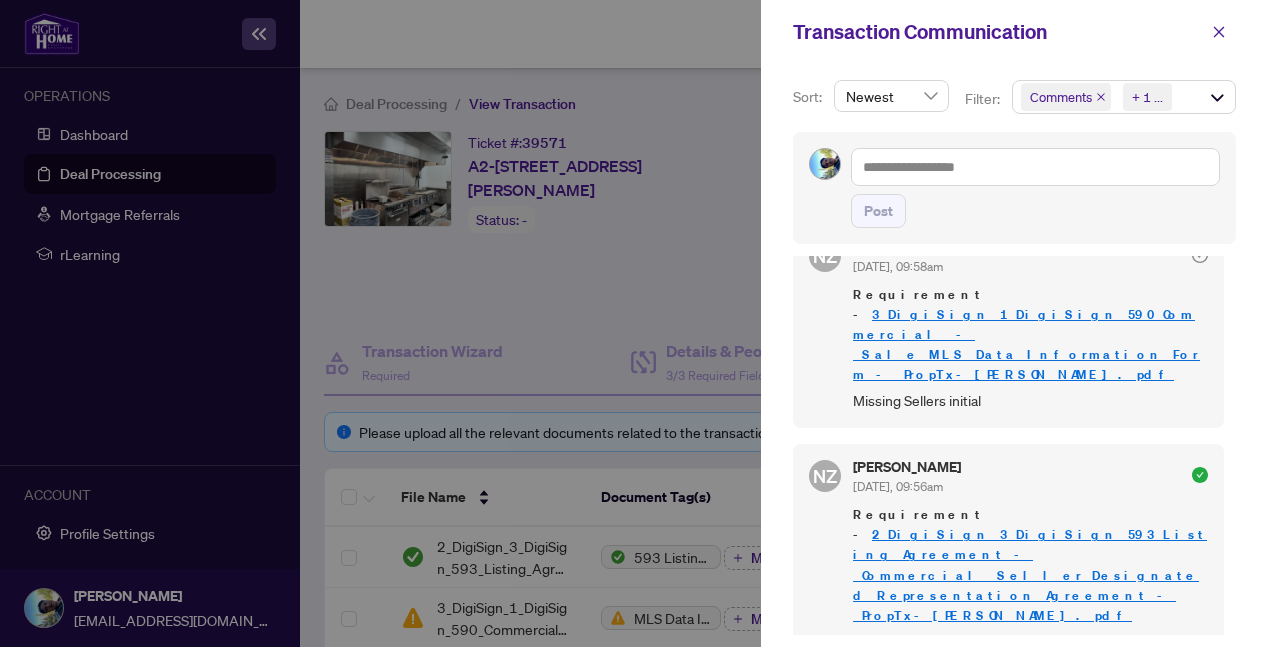 scroll, scrollTop: 0, scrollLeft: 0, axis: both 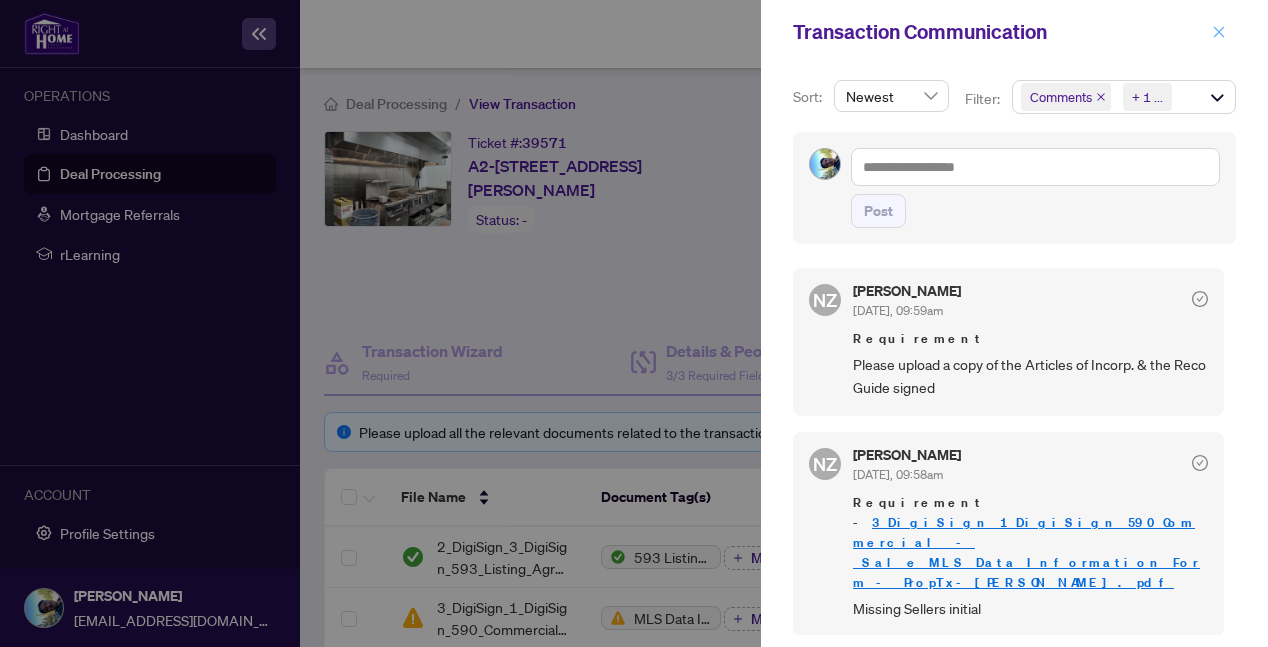click 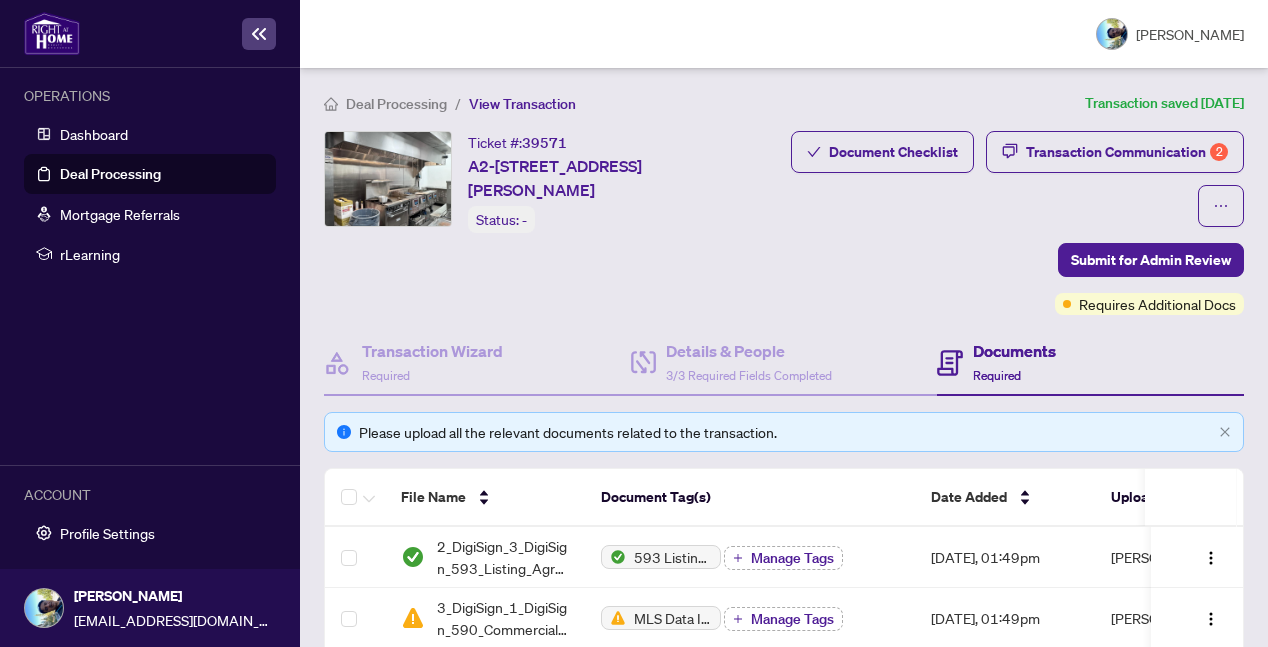 click on "Ticket #:  39571 A2-[STREET_ADDRESS][PERSON_NAME] Status:   - Submit for Admin Review" at bounding box center (536, 223) 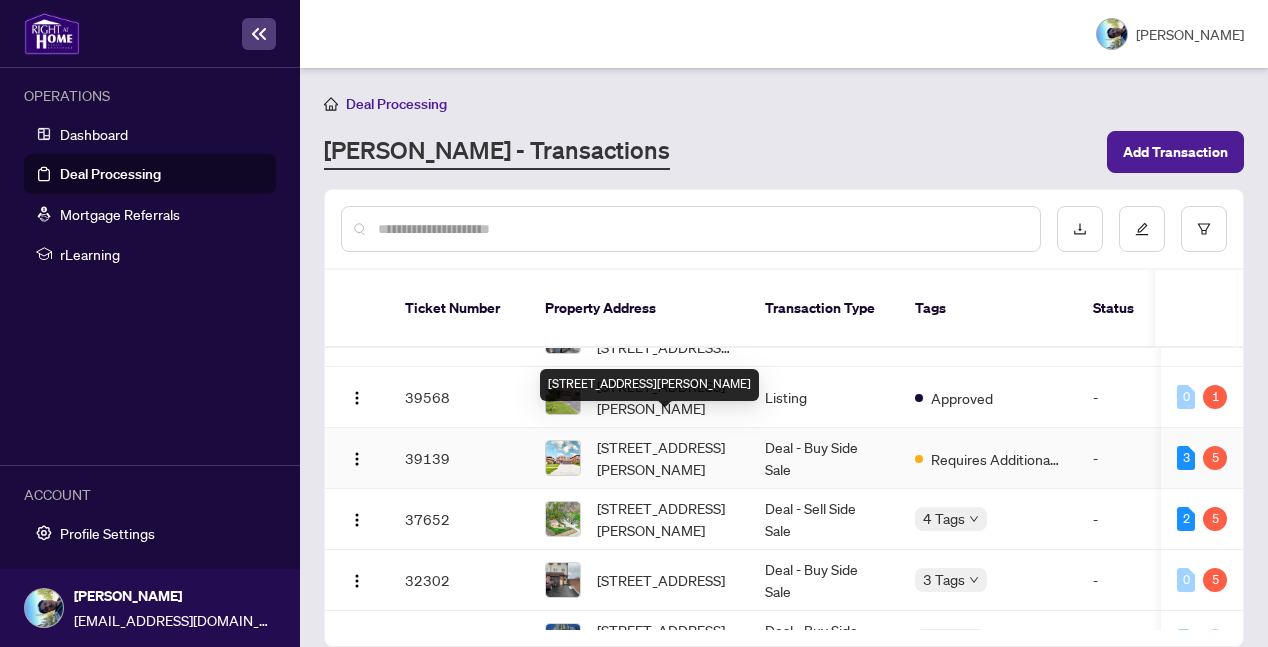 scroll, scrollTop: 0, scrollLeft: 0, axis: both 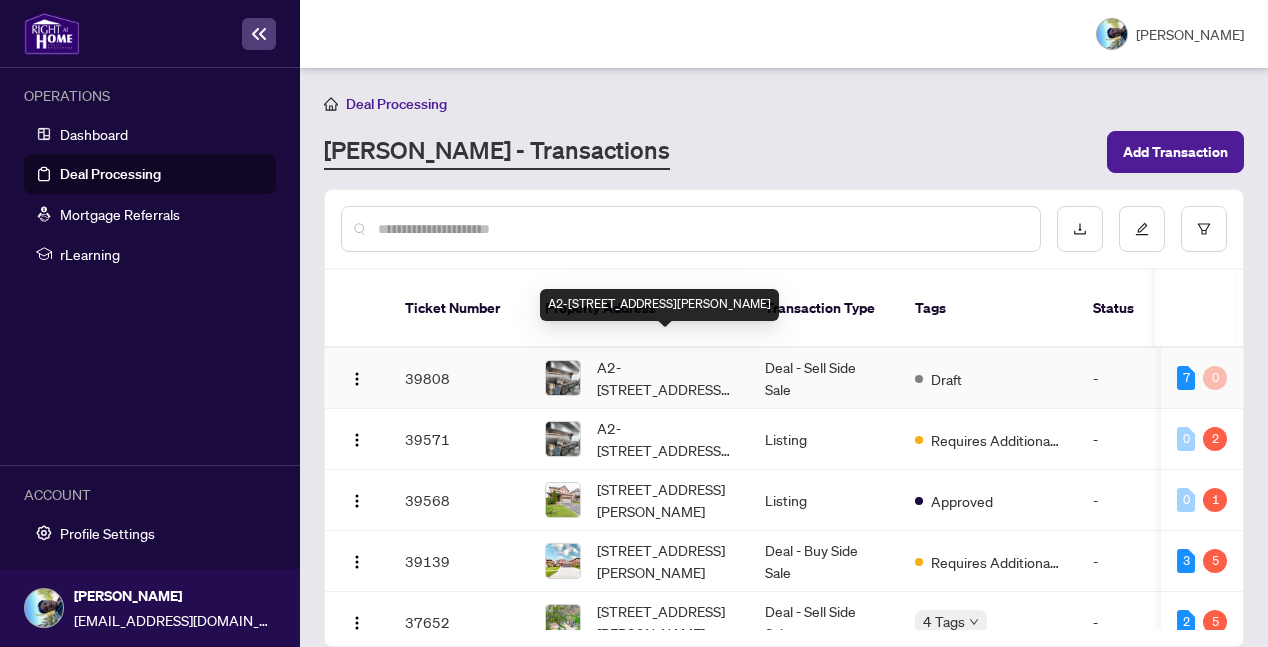 click on "A2-[STREET_ADDRESS][PERSON_NAME]" at bounding box center (665, 378) 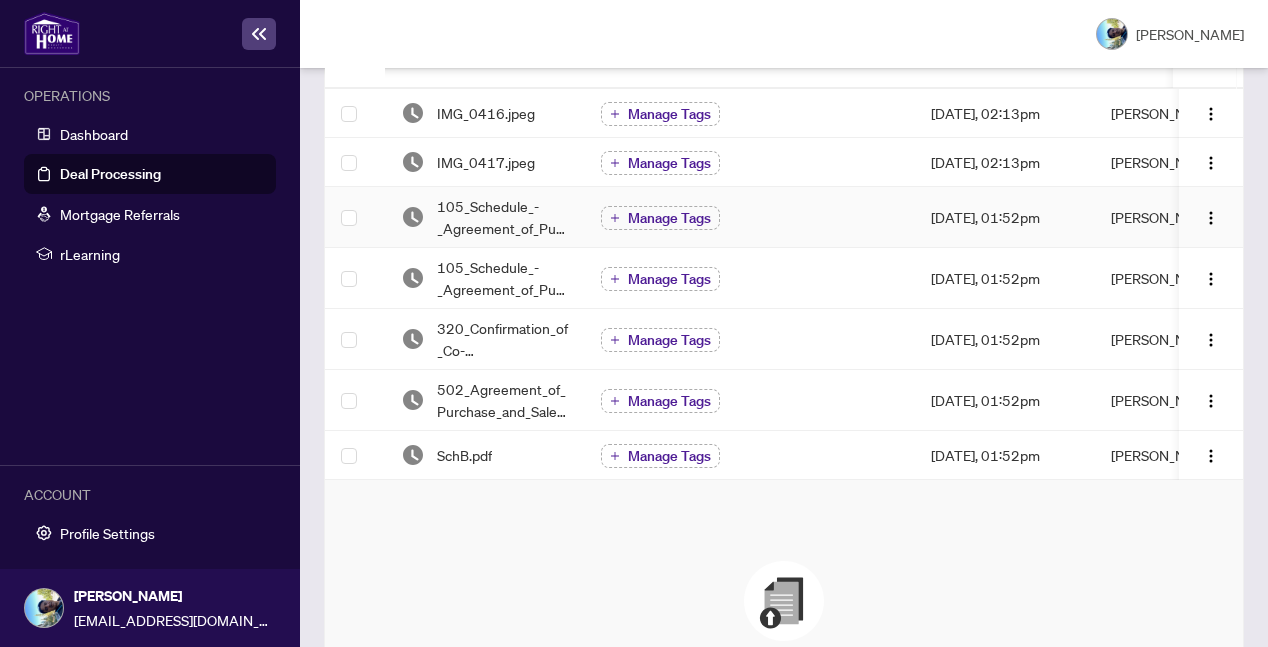 scroll, scrollTop: 441, scrollLeft: 0, axis: vertical 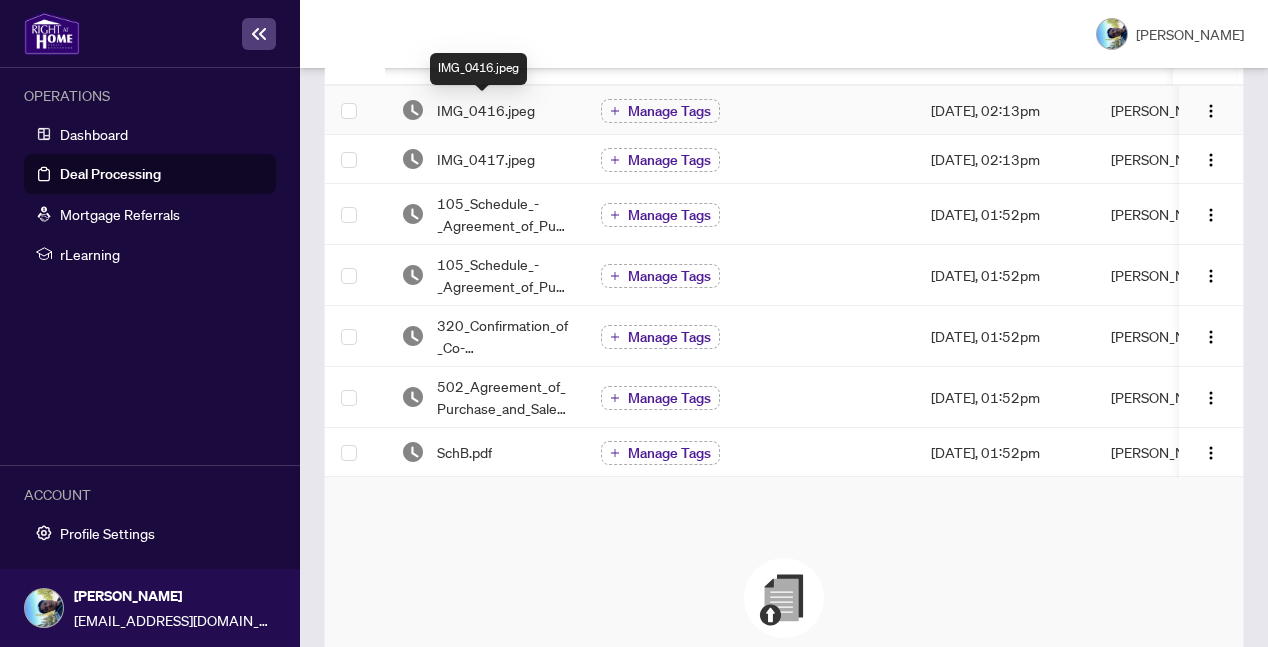 click on "IMG_0416.jpeg" at bounding box center (486, 110) 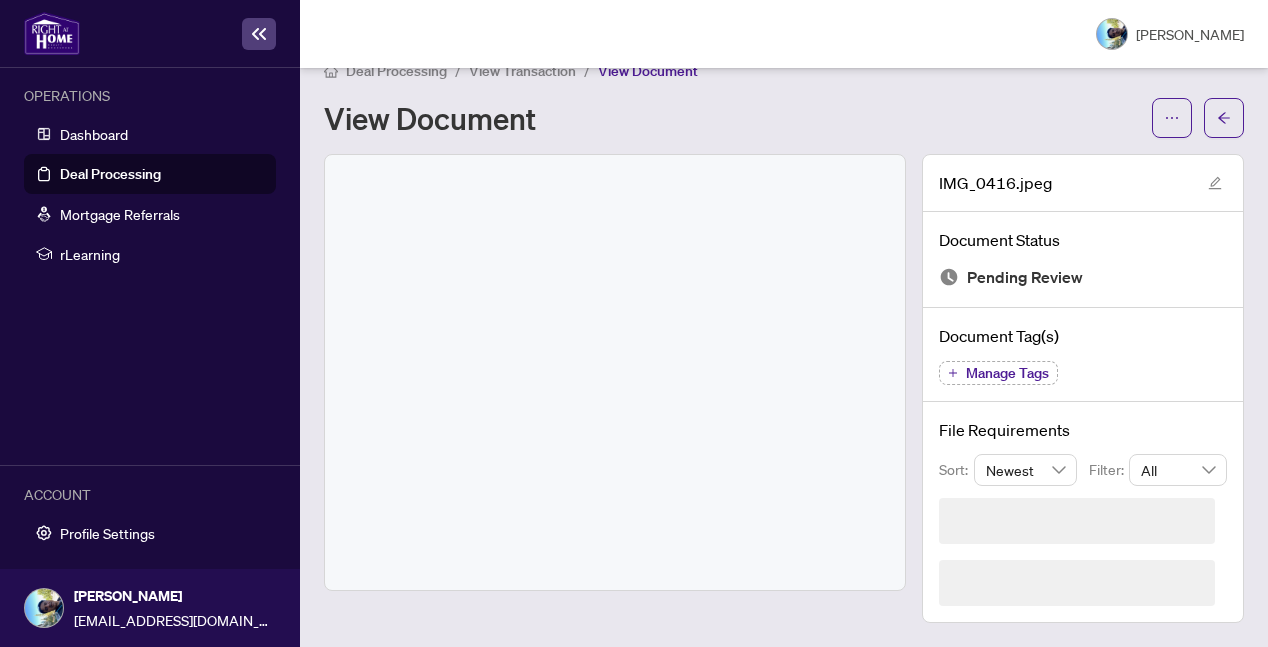 scroll, scrollTop: 0, scrollLeft: 0, axis: both 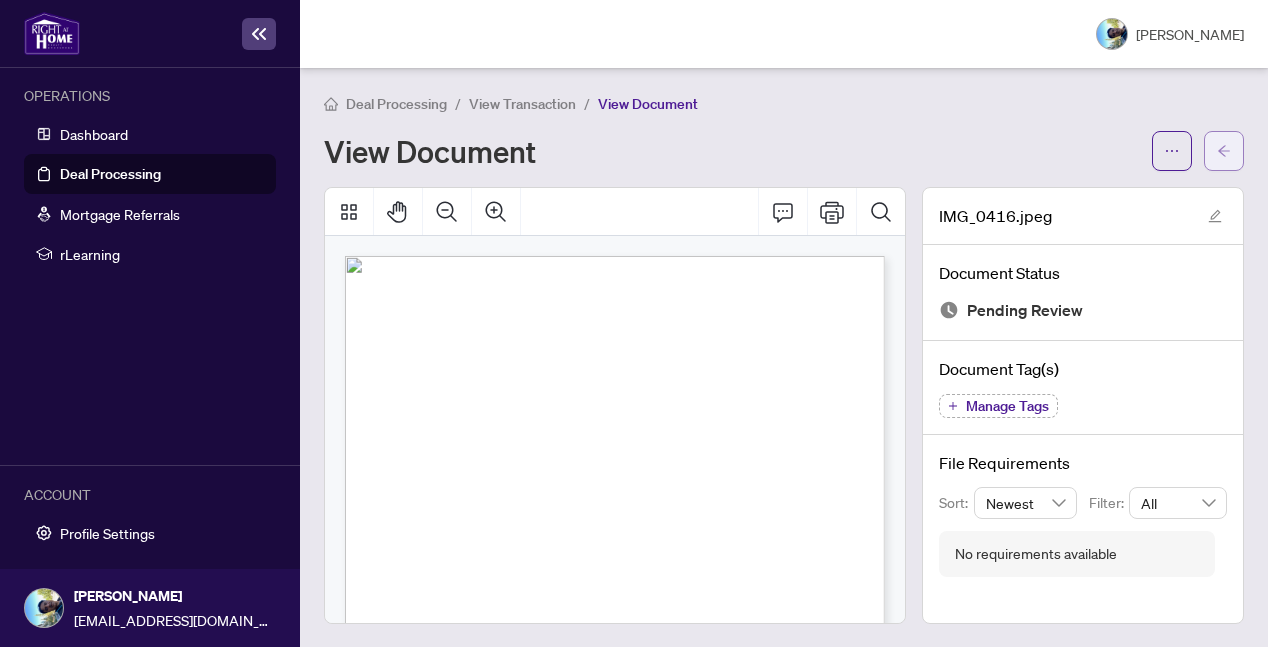 click 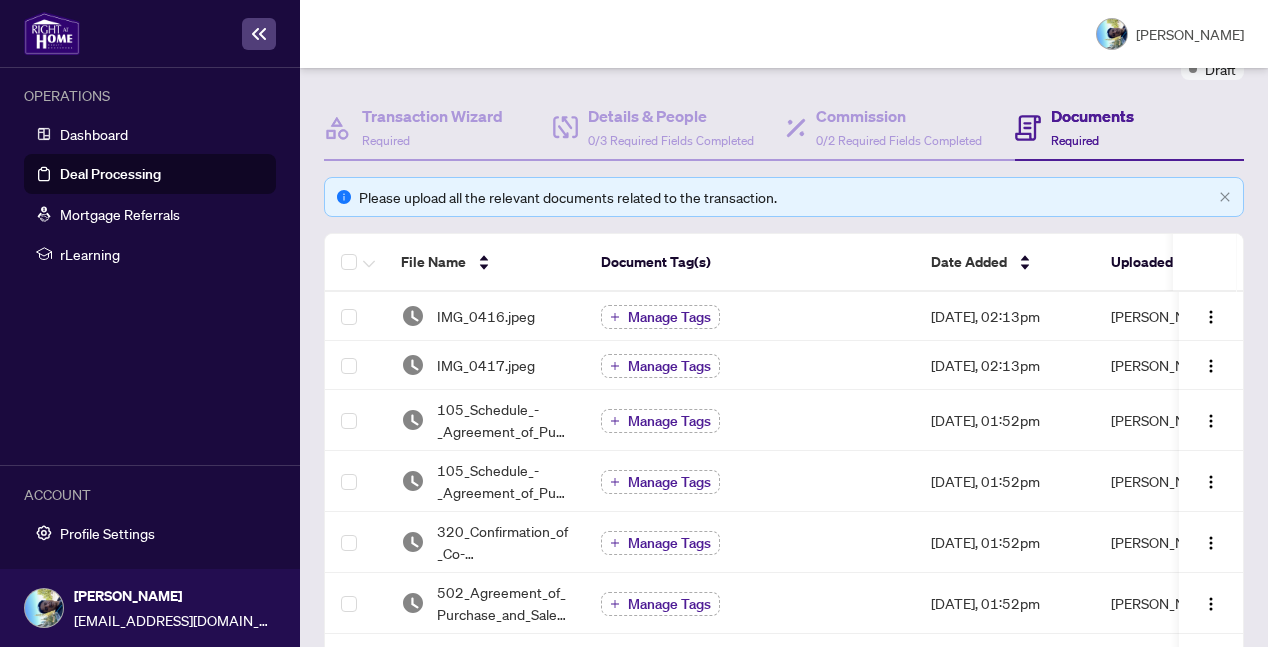 scroll, scrollTop: 0, scrollLeft: 0, axis: both 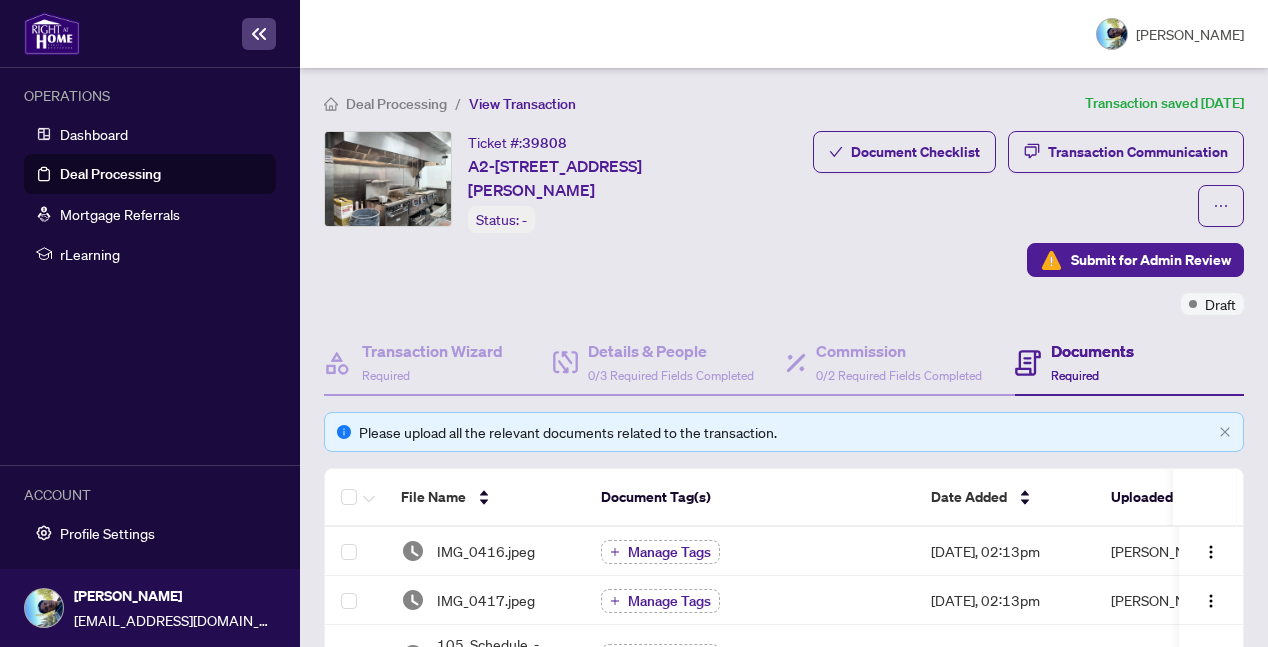 click on "Document Checklist Transaction Communication" at bounding box center [1005, 179] 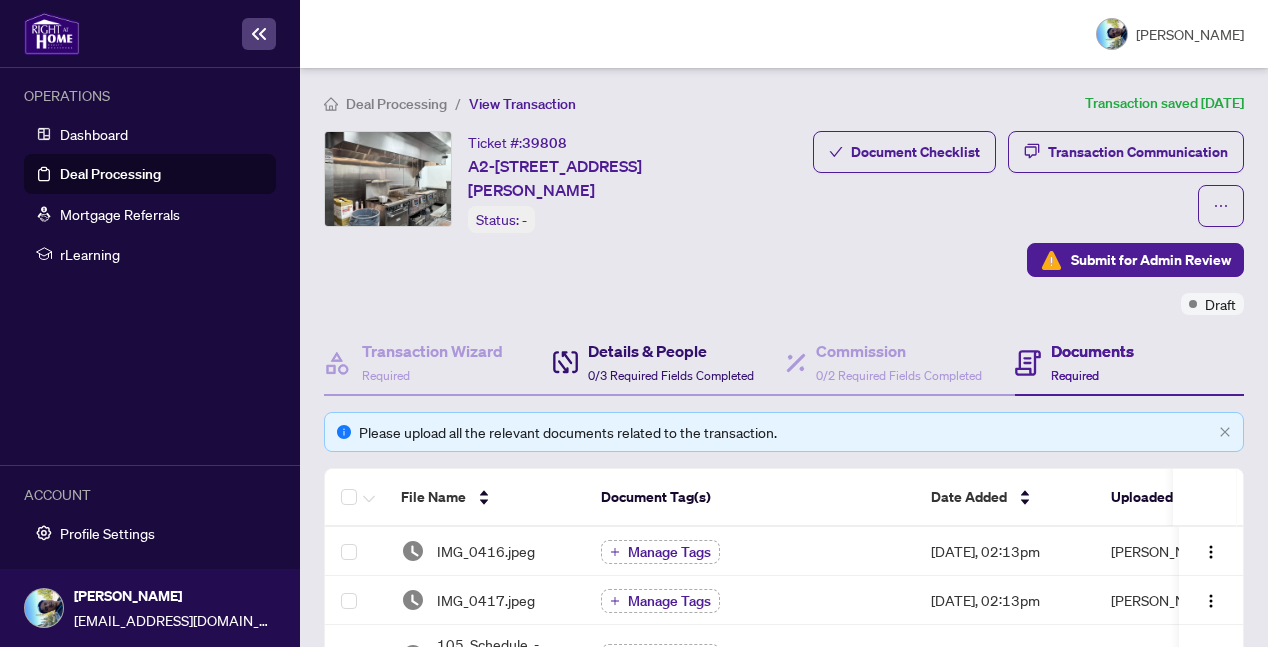 click on "0/3 Required Fields Completed" at bounding box center (671, 375) 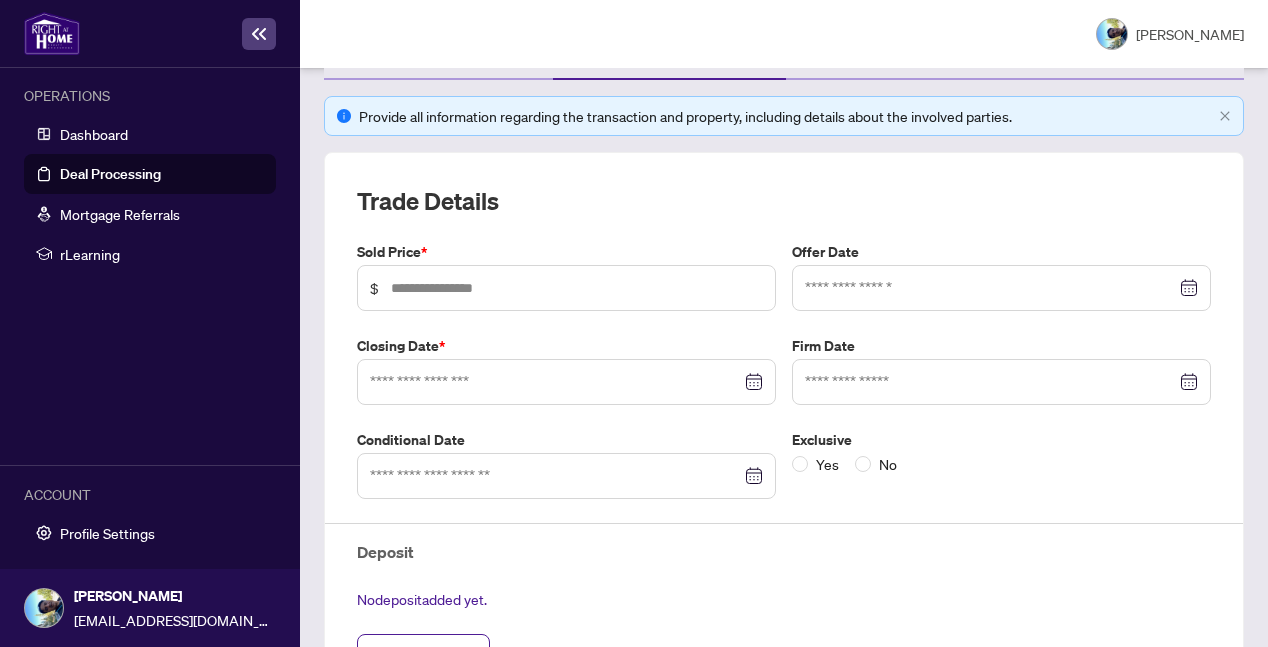 scroll, scrollTop: 261, scrollLeft: 0, axis: vertical 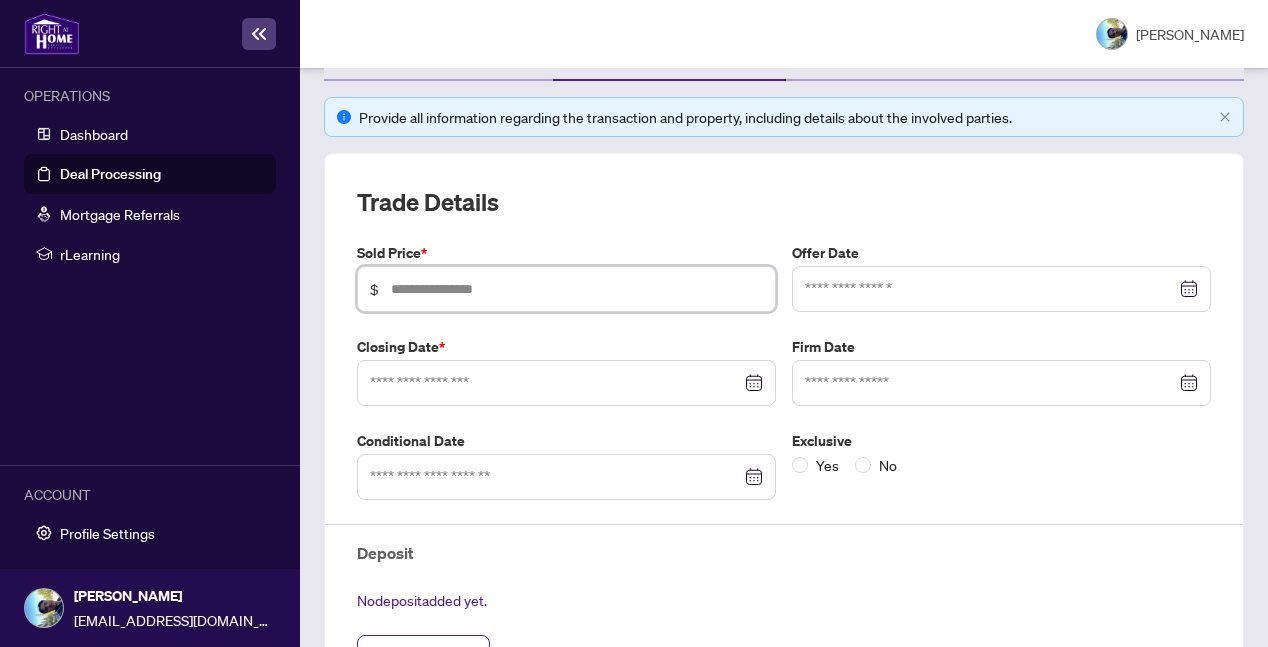 click at bounding box center (577, 289) 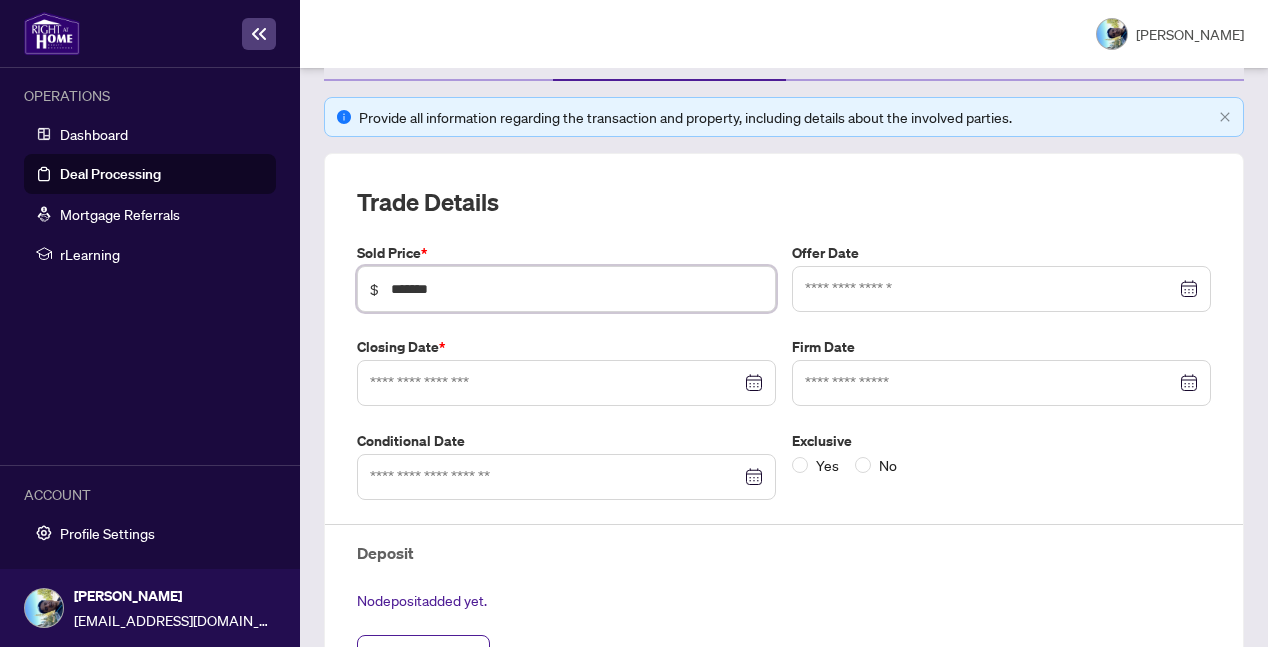 type on "*******" 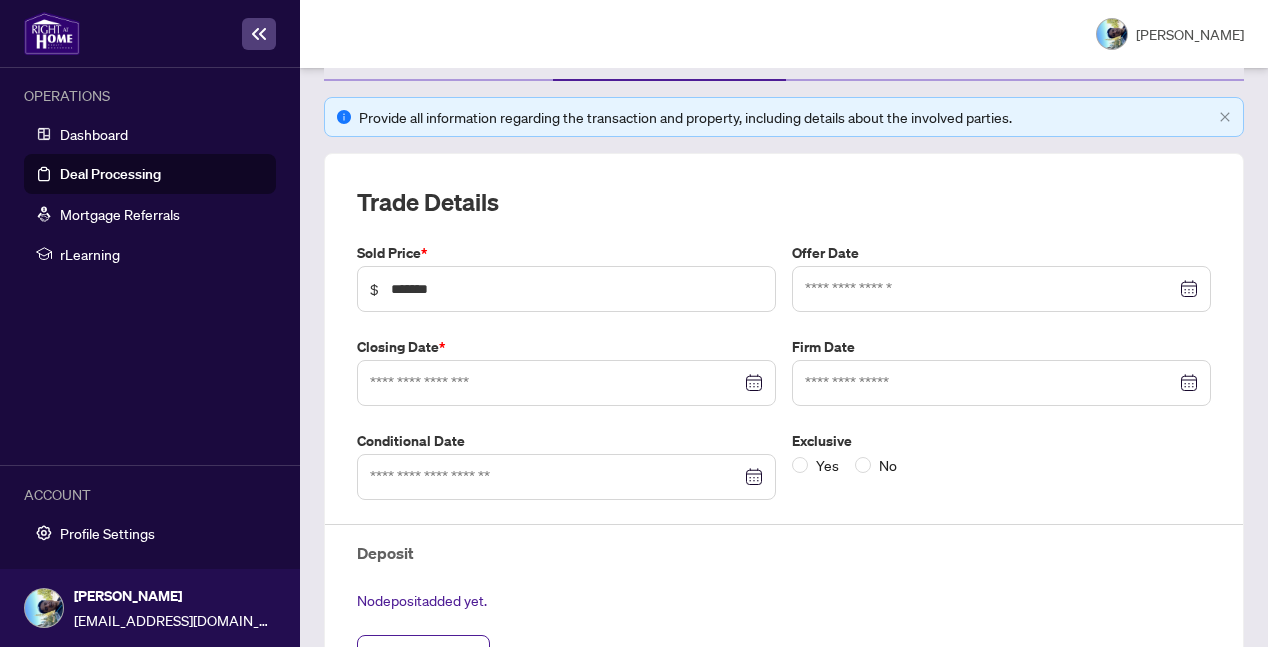click on "Trade Details Sold Price * $ ******* Offer Date Closing Date * Firm Date Conditional Date Exclusive Yes No Deposit No  deposit  added yet. Add Deposit Number of offers * Unit/Lot Number ** Mutual Release Date" at bounding box center (784, 538) 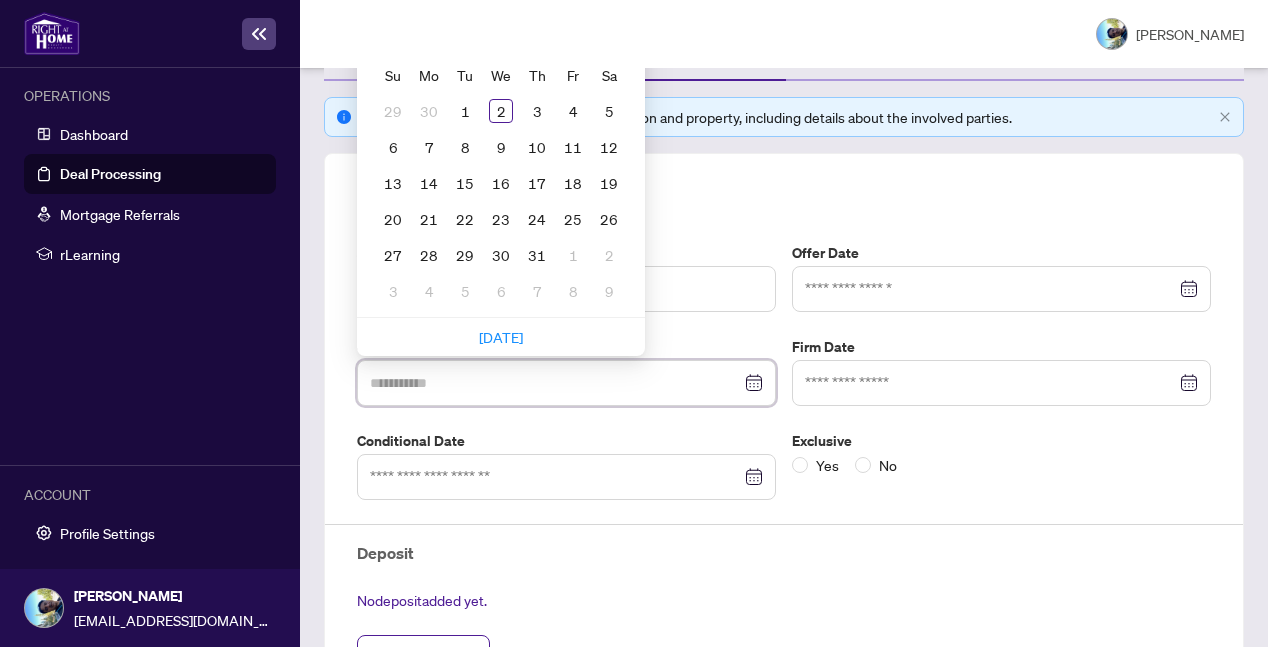 type on "**********" 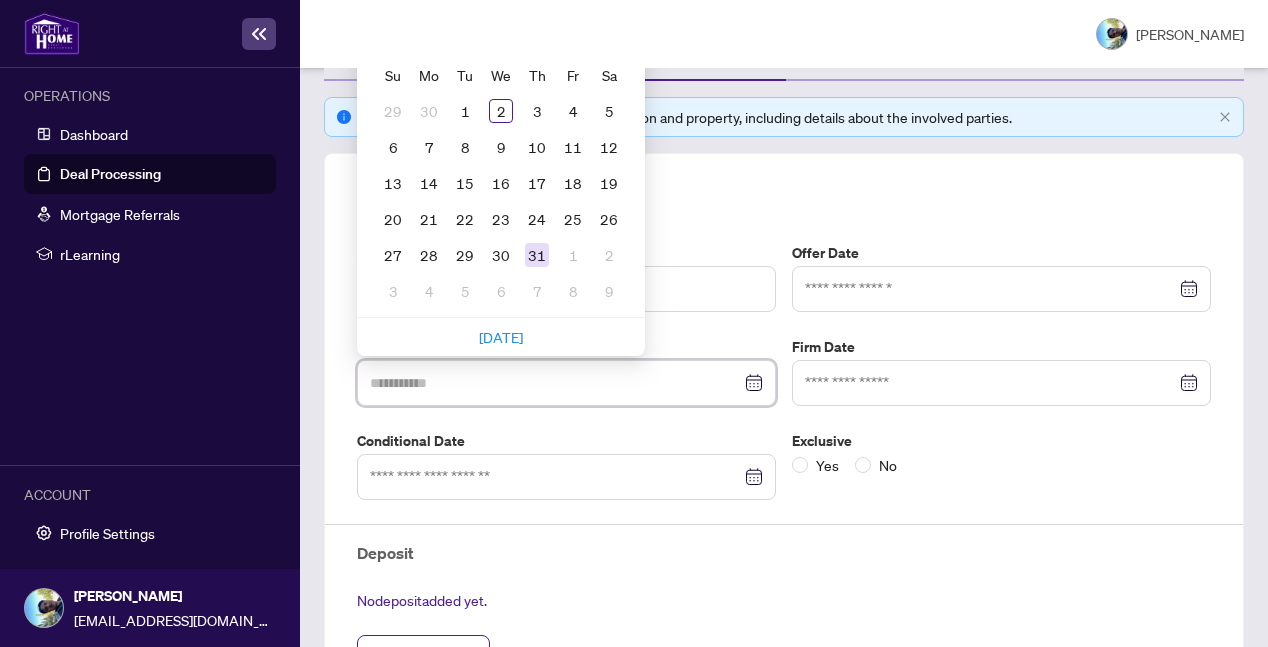 type on "**********" 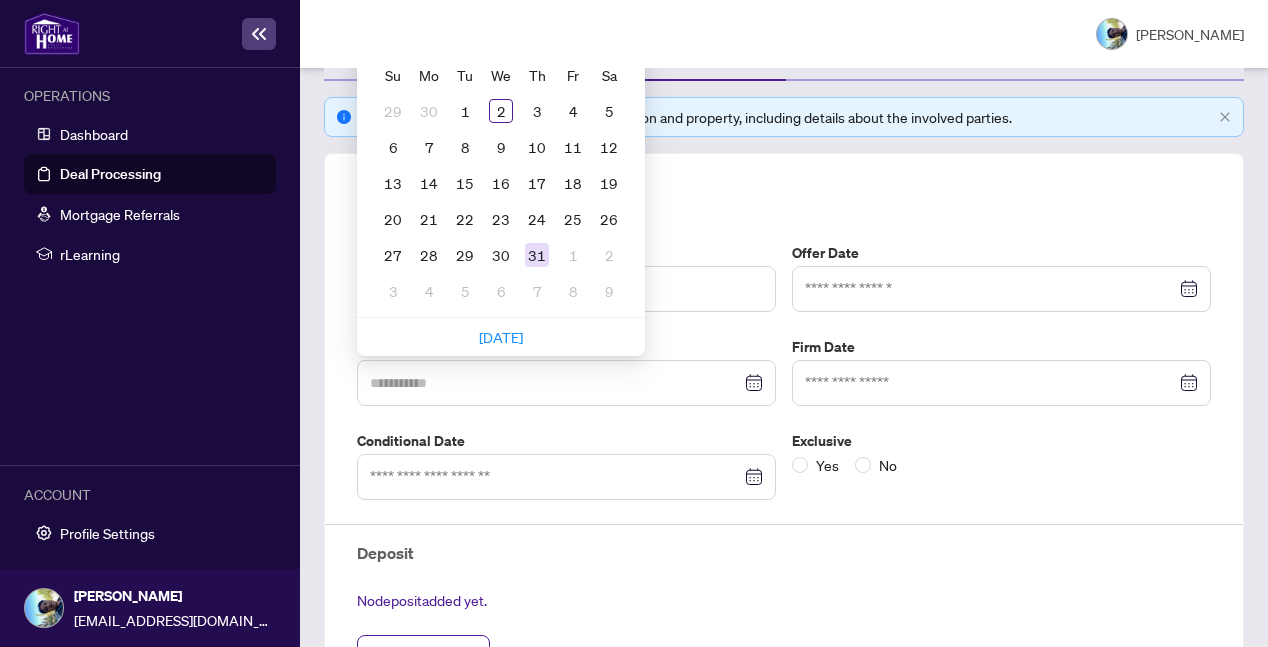 click on "31" at bounding box center (537, 255) 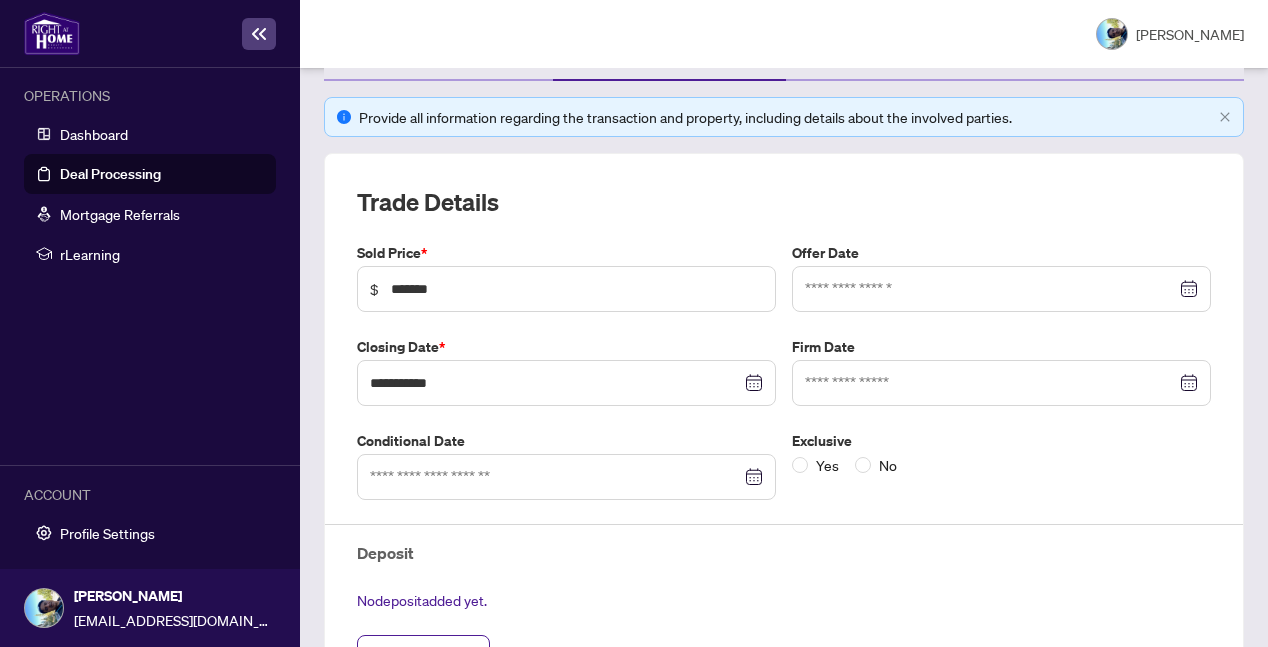 click at bounding box center [1001, 383] 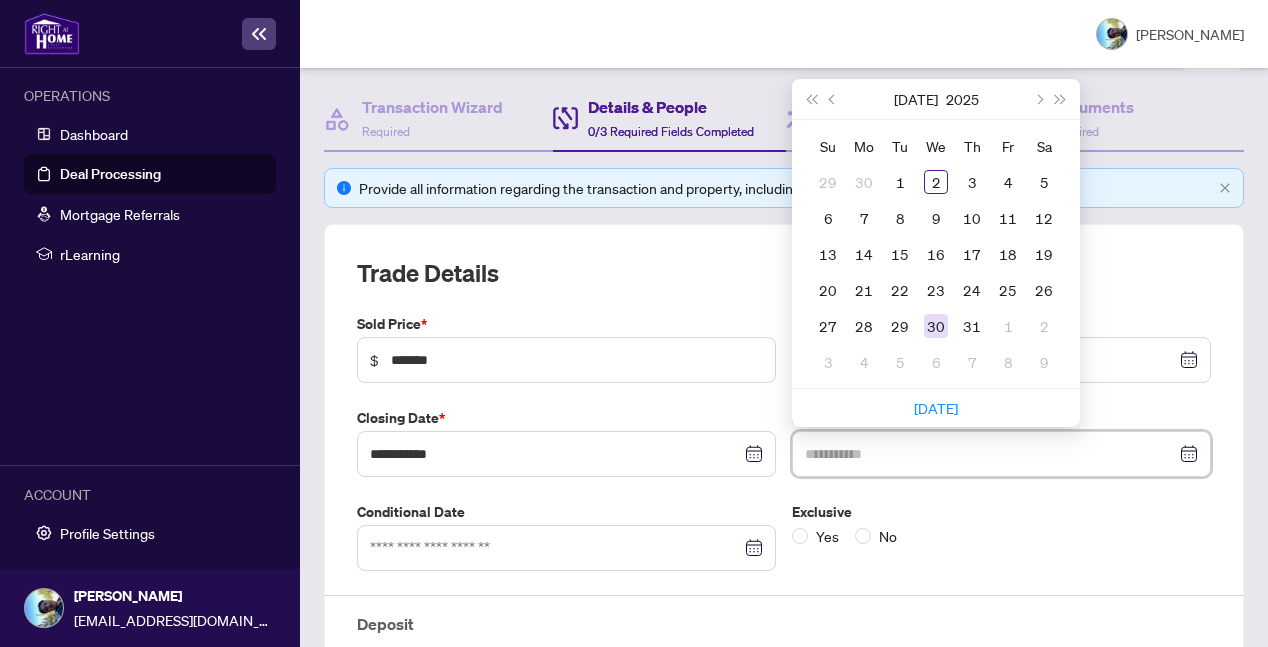 scroll, scrollTop: 189, scrollLeft: 0, axis: vertical 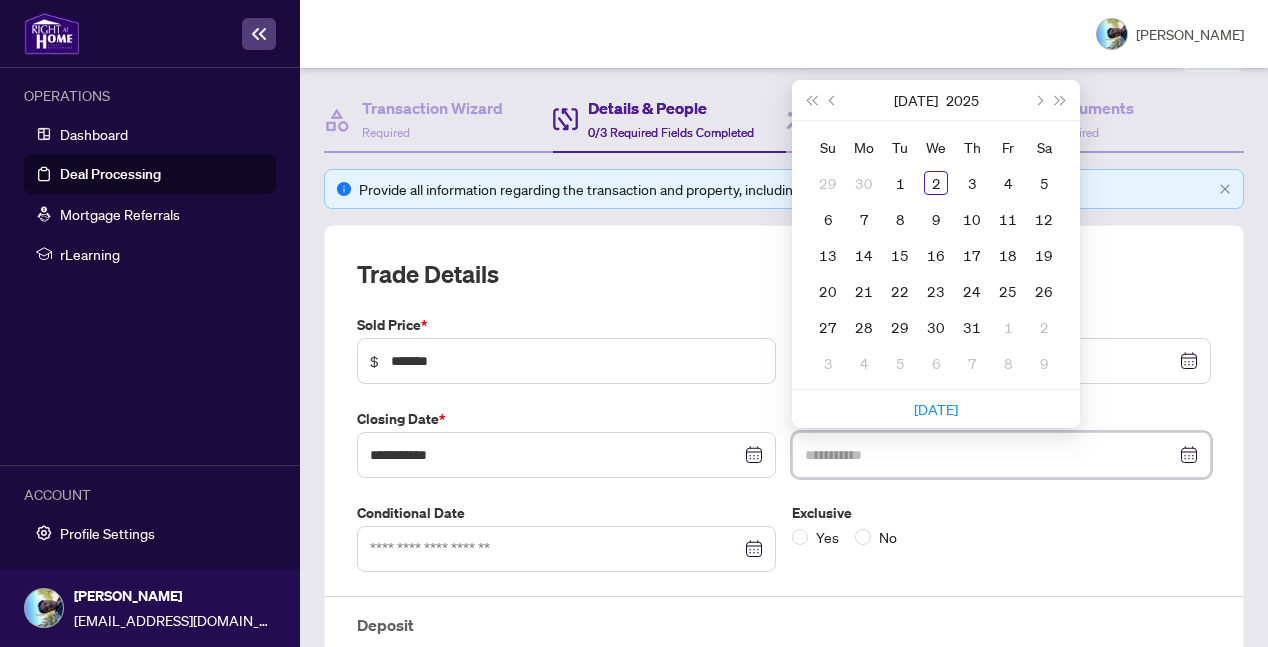 type on "**********" 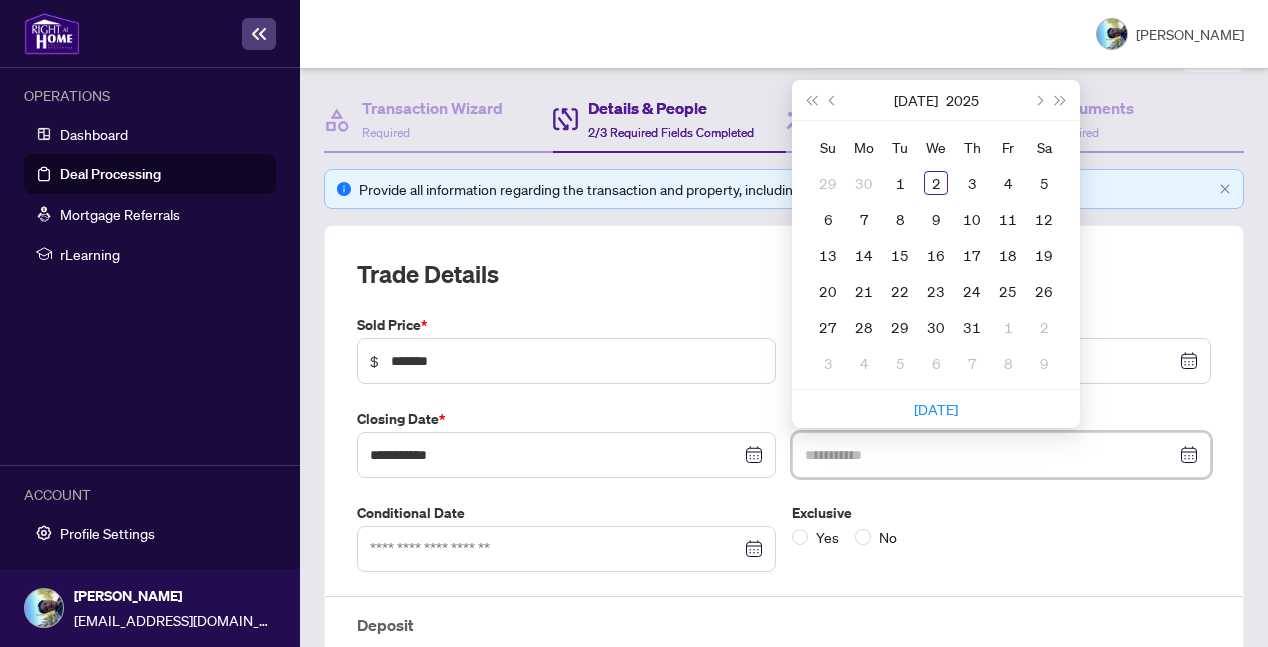 type on "**********" 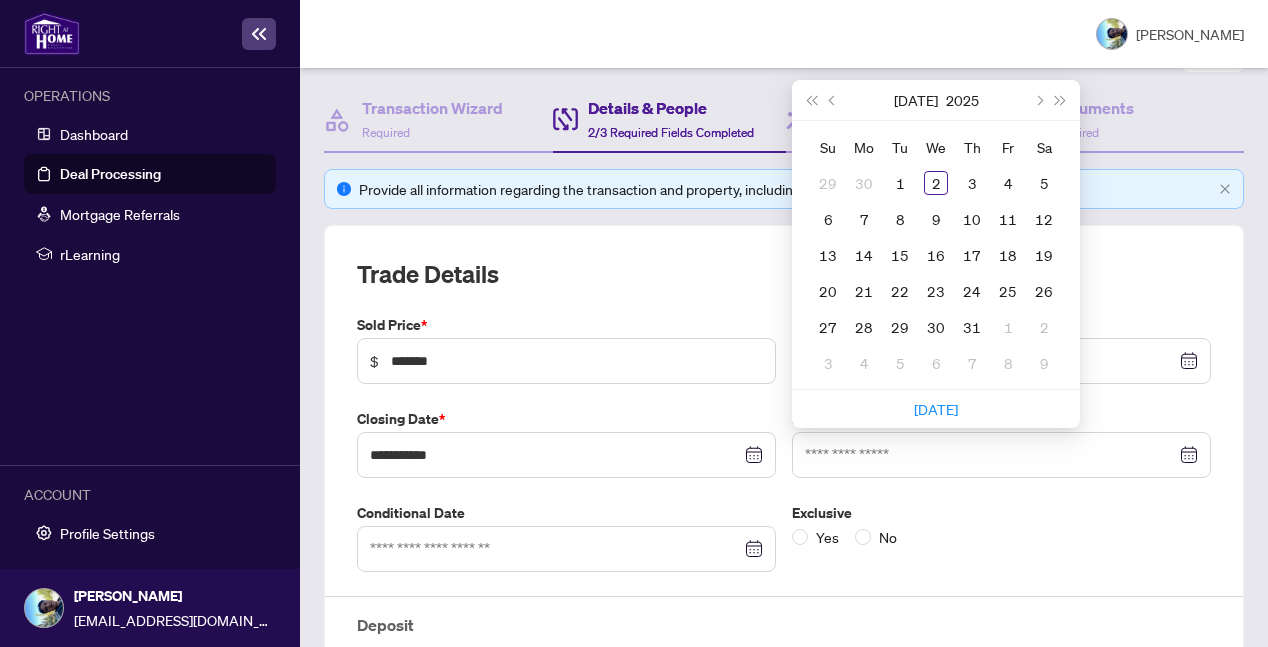 click on "**********" at bounding box center [784, 638] 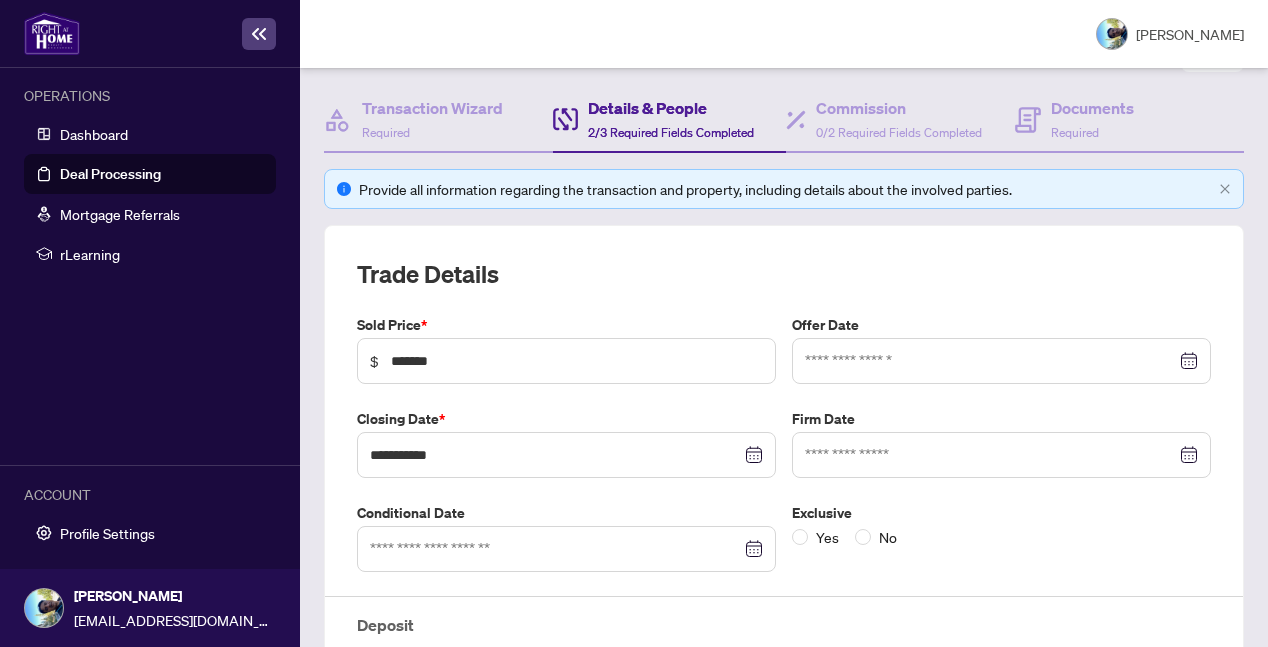 click at bounding box center (566, 549) 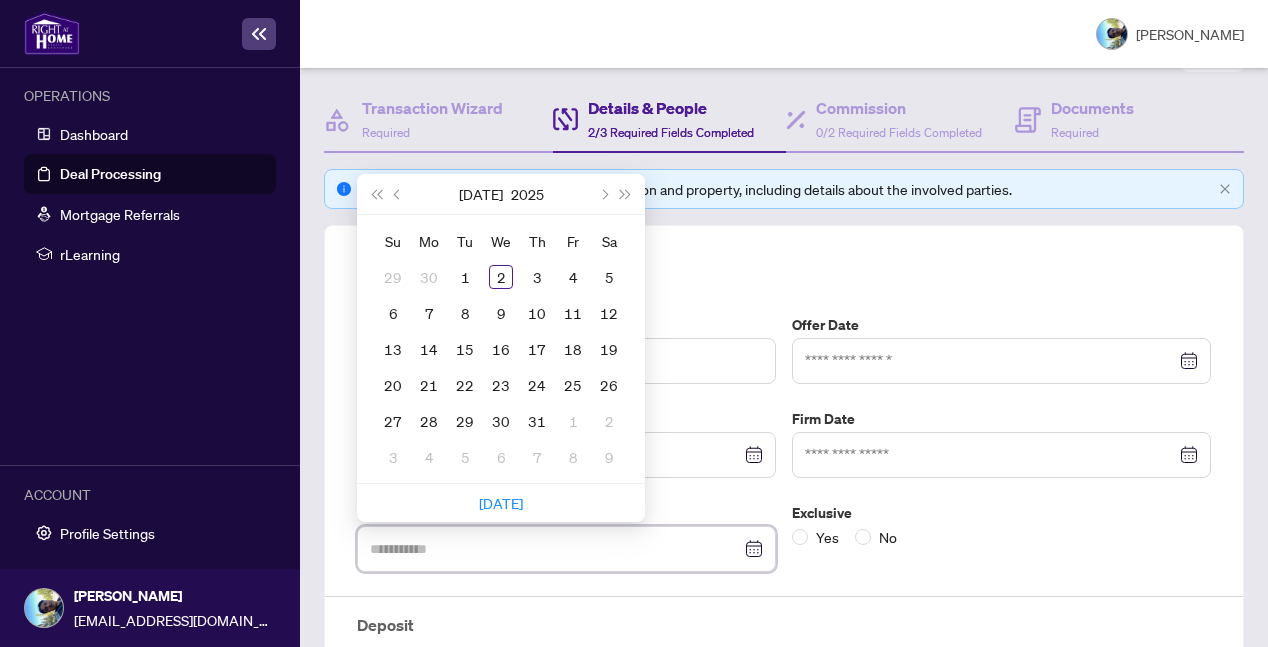type on "**********" 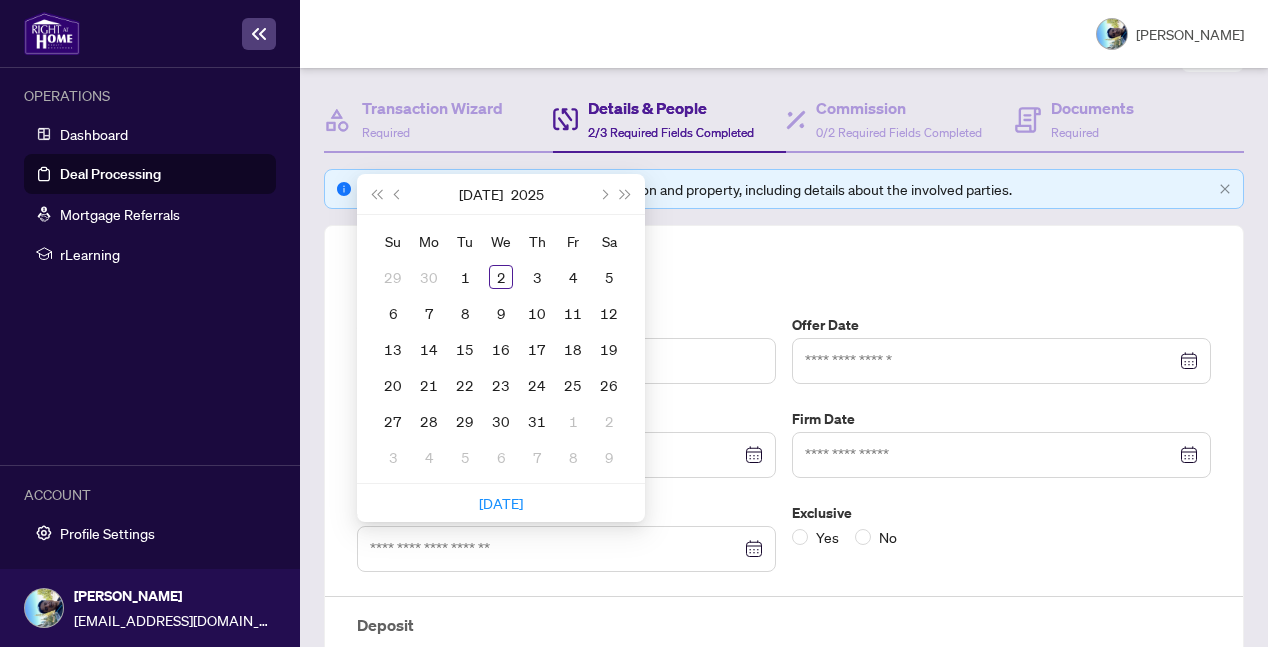 click on "**********" at bounding box center [784, 610] 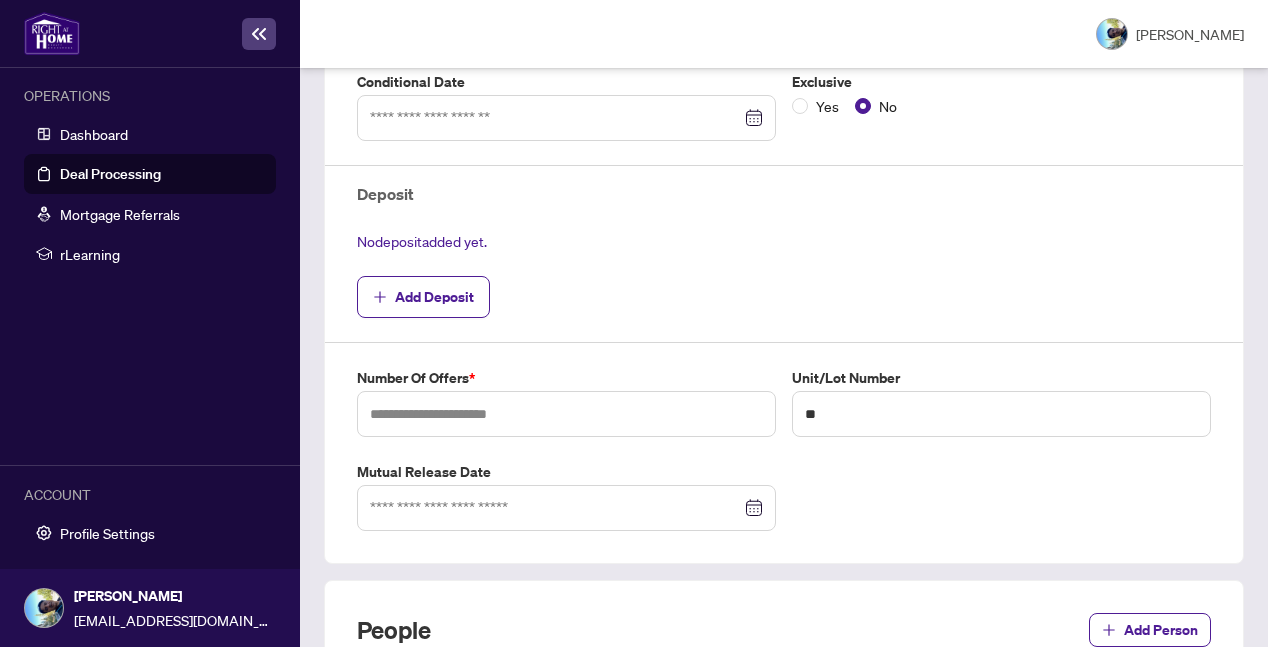scroll, scrollTop: 625, scrollLeft: 0, axis: vertical 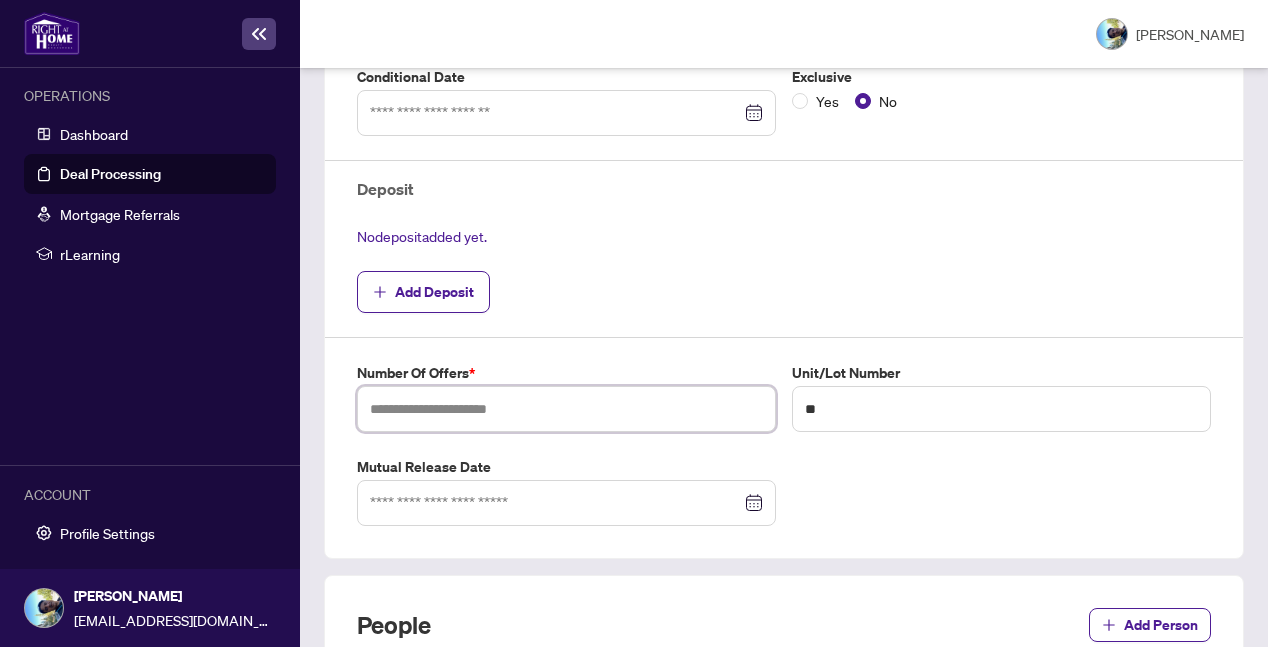 click at bounding box center [566, 409] 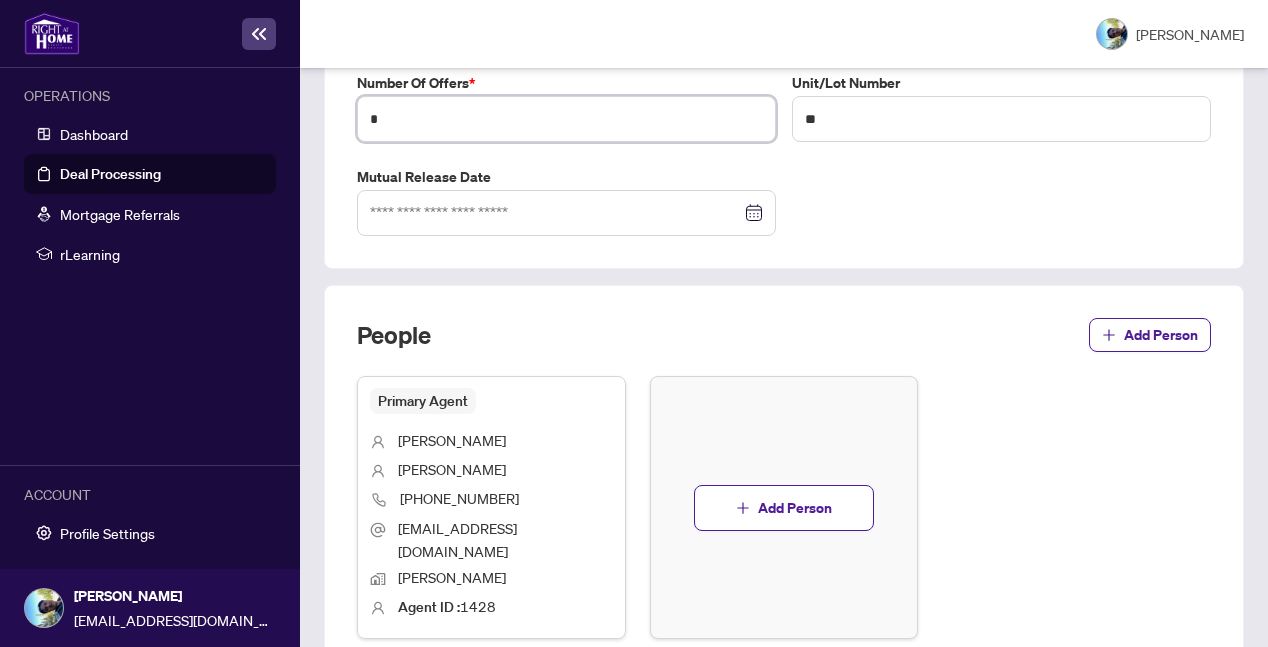 scroll, scrollTop: 999, scrollLeft: 0, axis: vertical 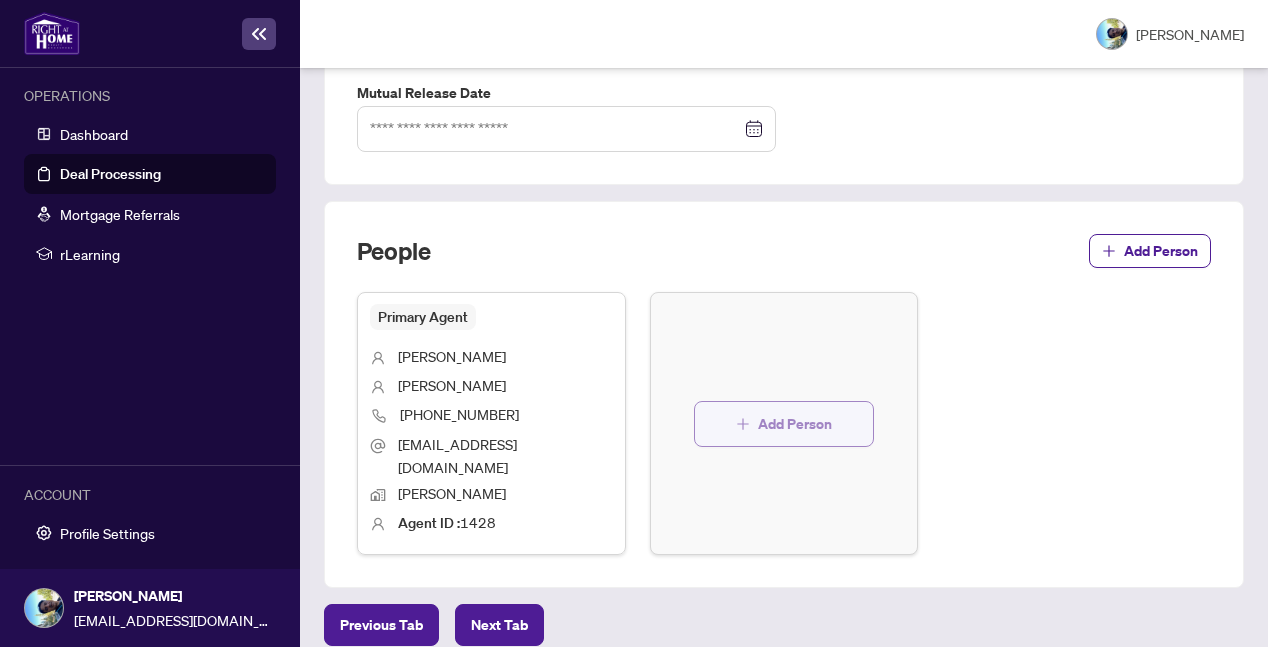 type on "*" 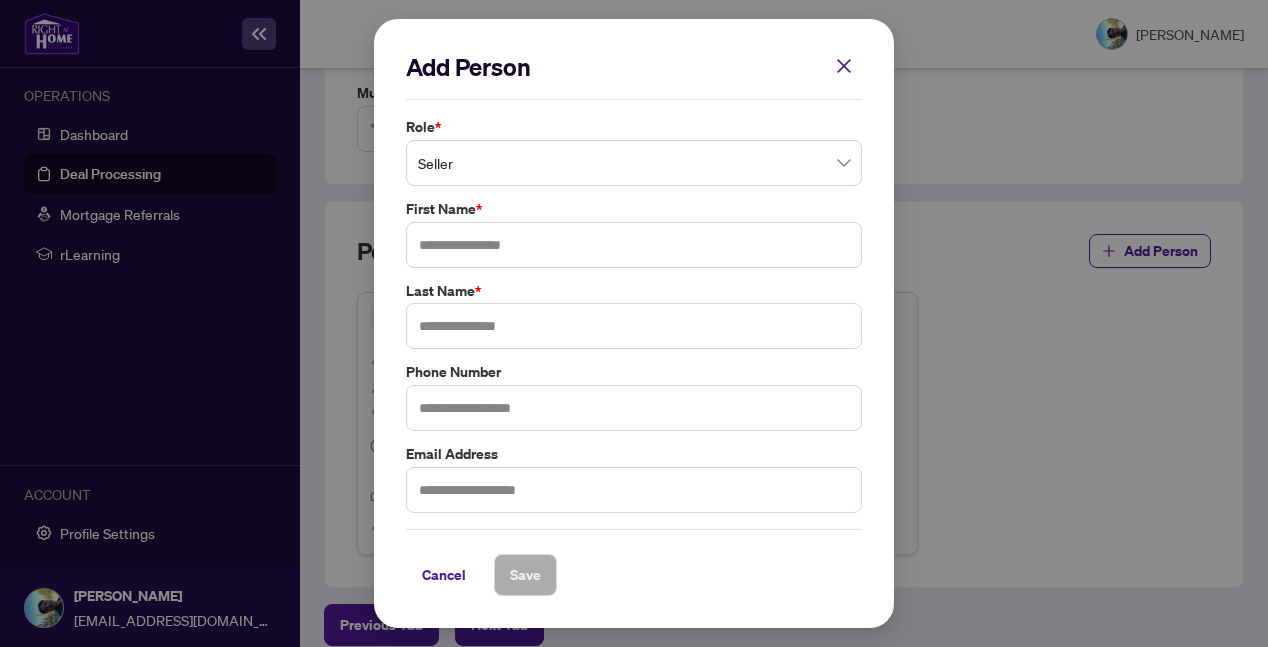 click on "Seller" at bounding box center [634, 163] 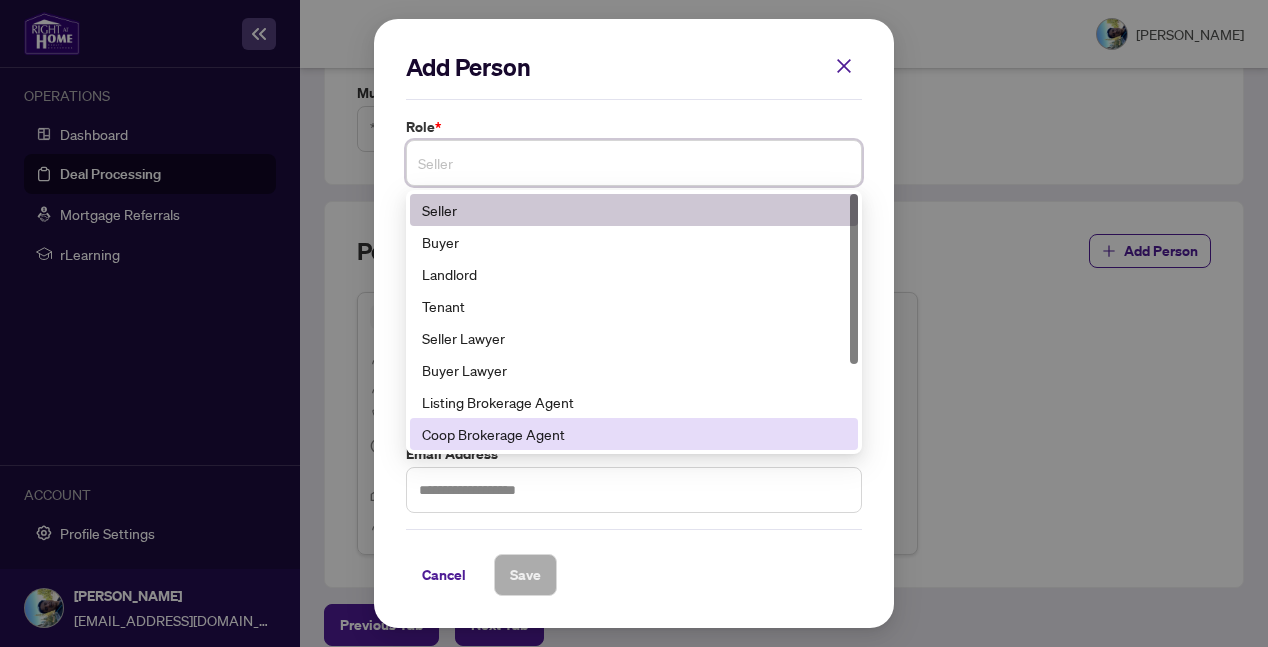 click on "Coop Brokerage Agent" at bounding box center (634, 434) 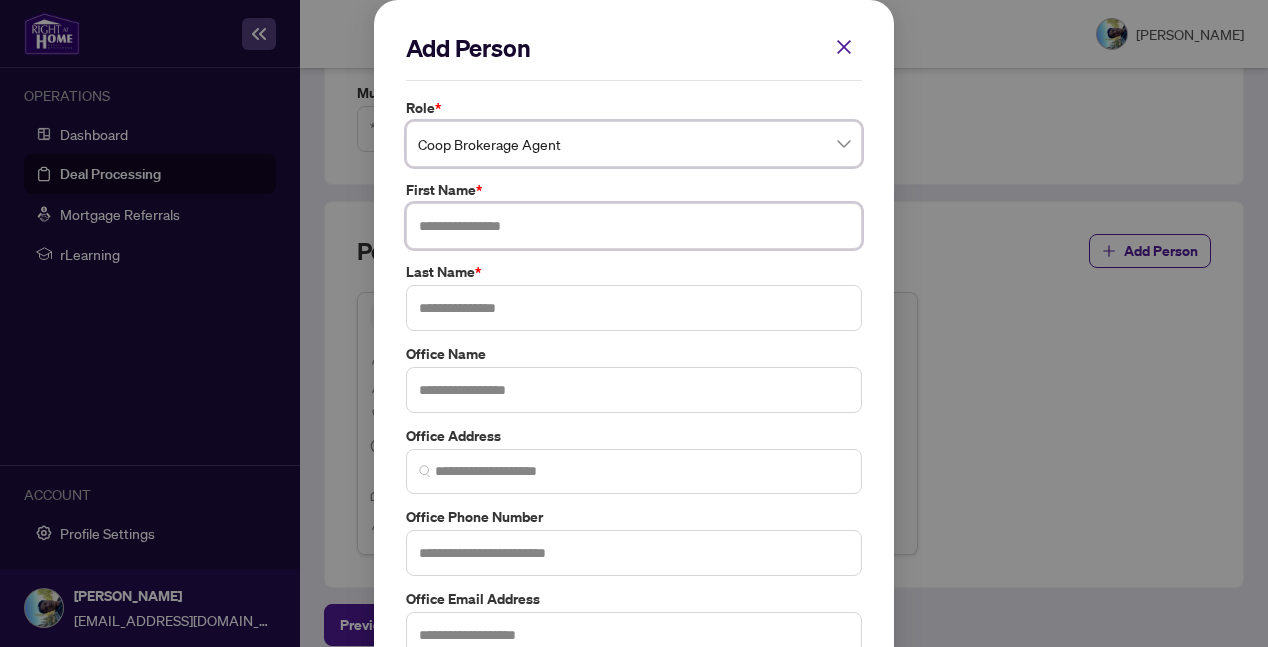 click at bounding box center (634, 226) 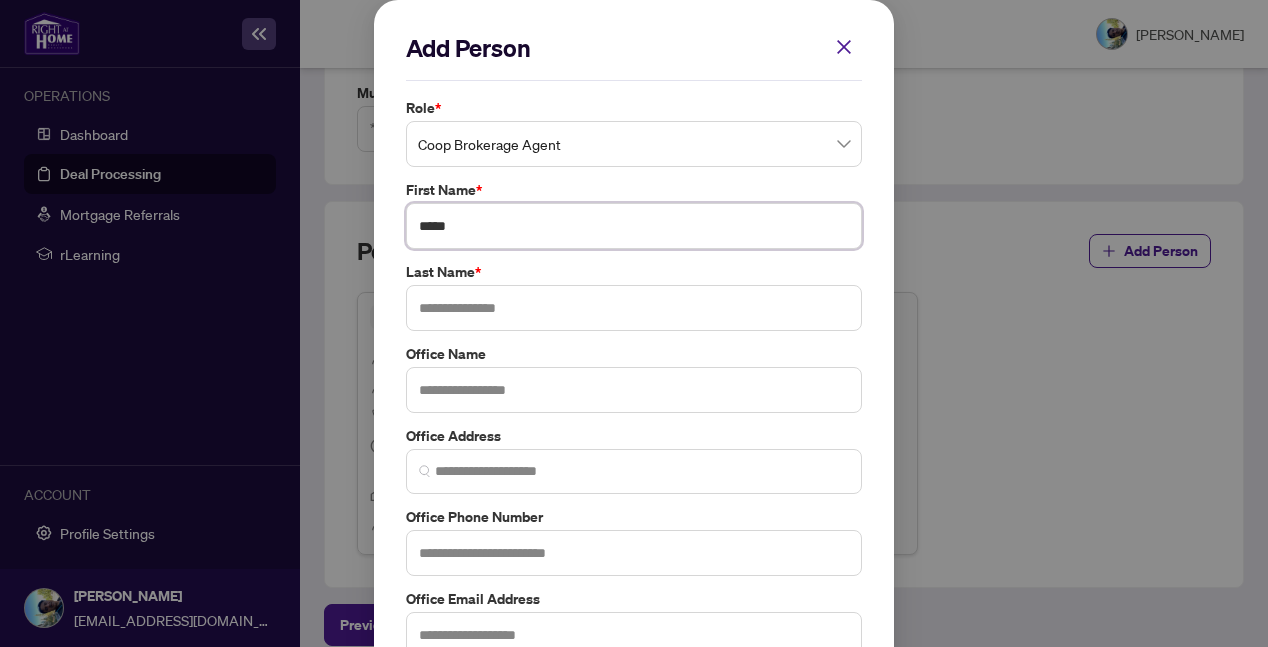 type on "*****" 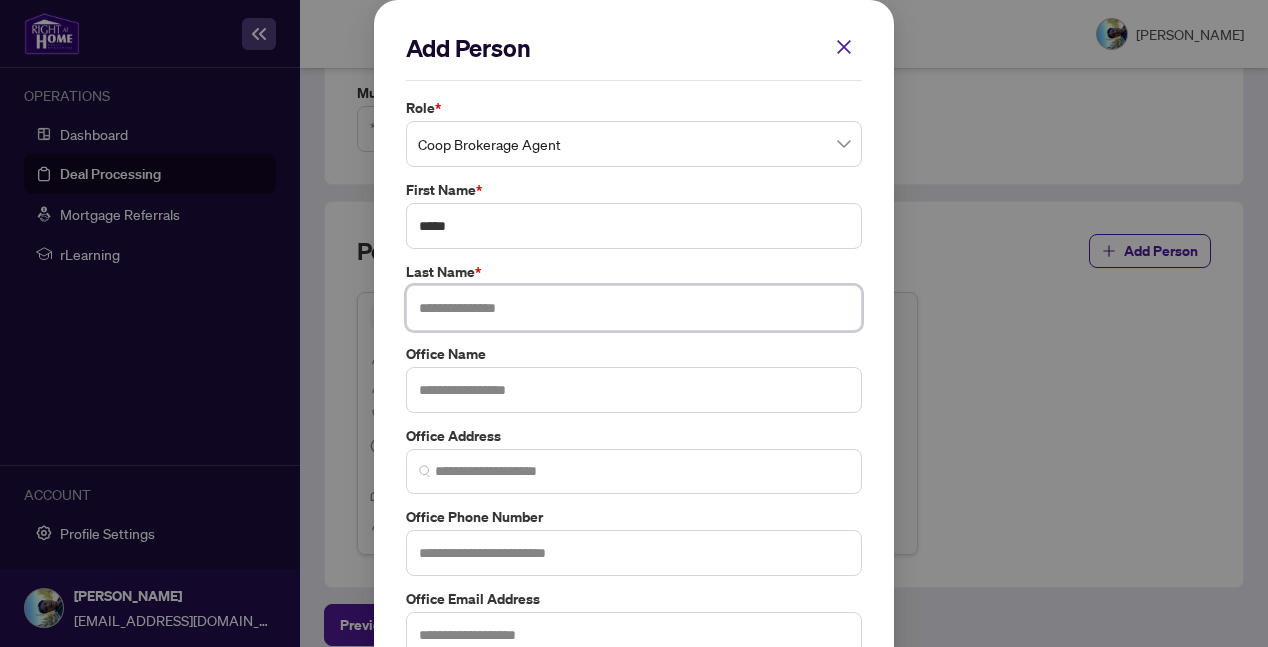 click at bounding box center [634, 308] 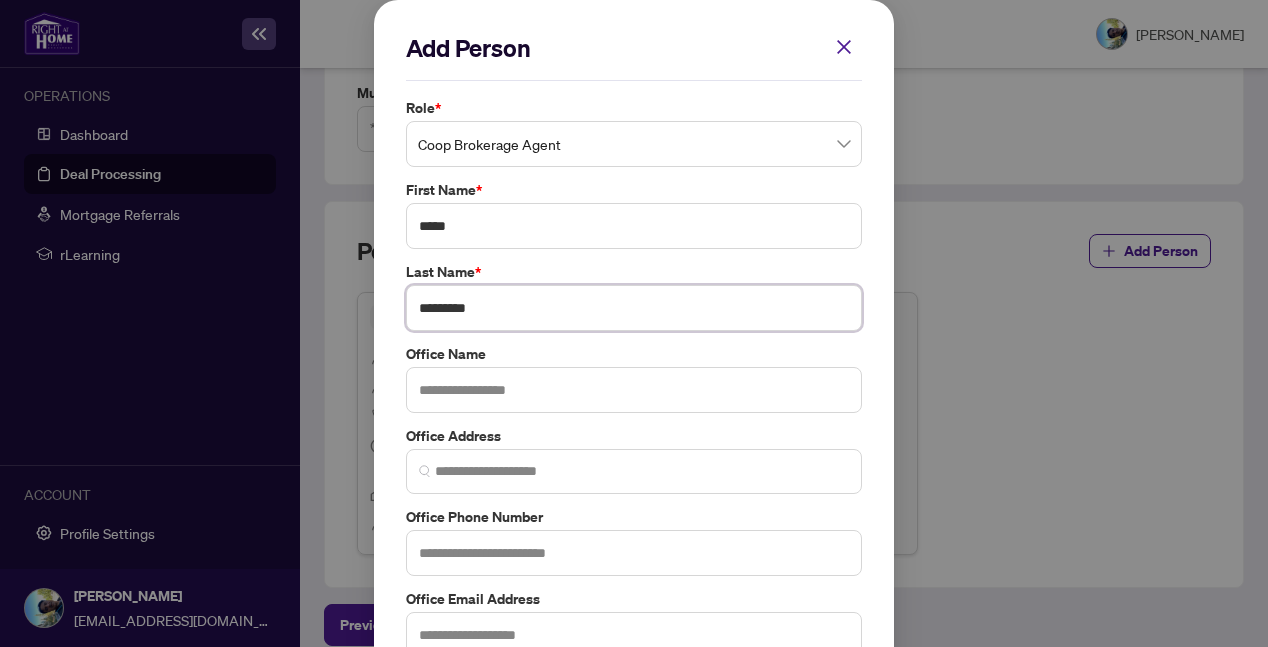 type on "*********" 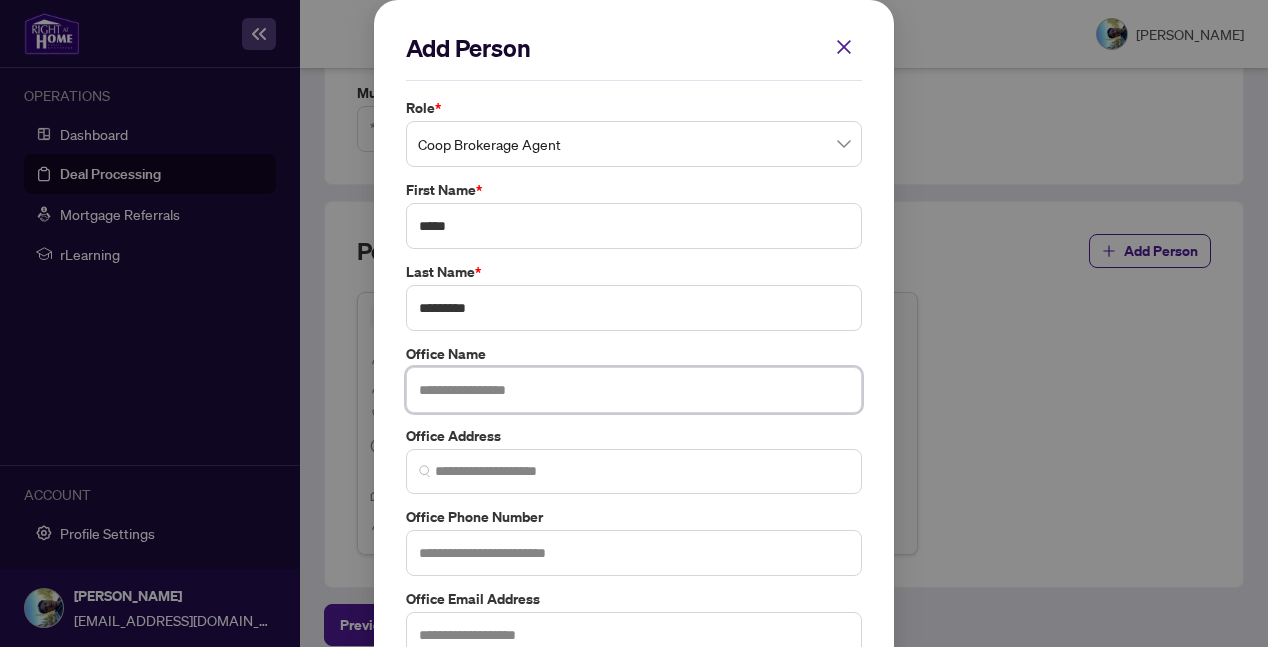 click at bounding box center (634, 390) 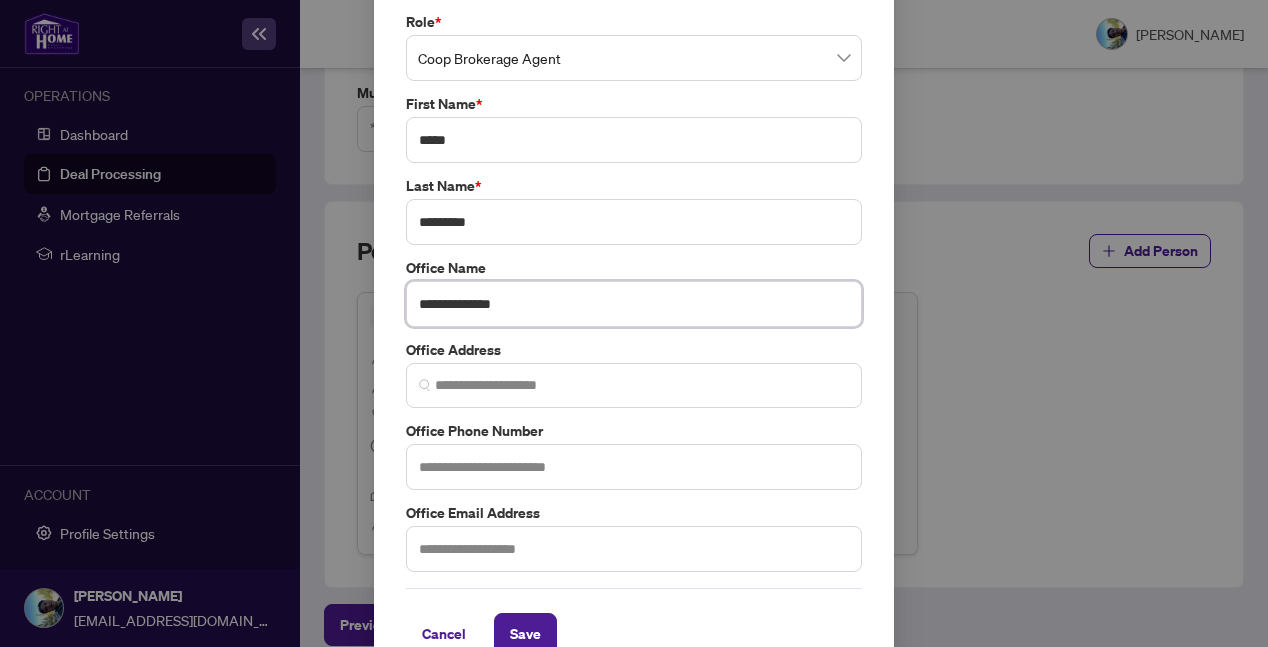 scroll, scrollTop: 126, scrollLeft: 0, axis: vertical 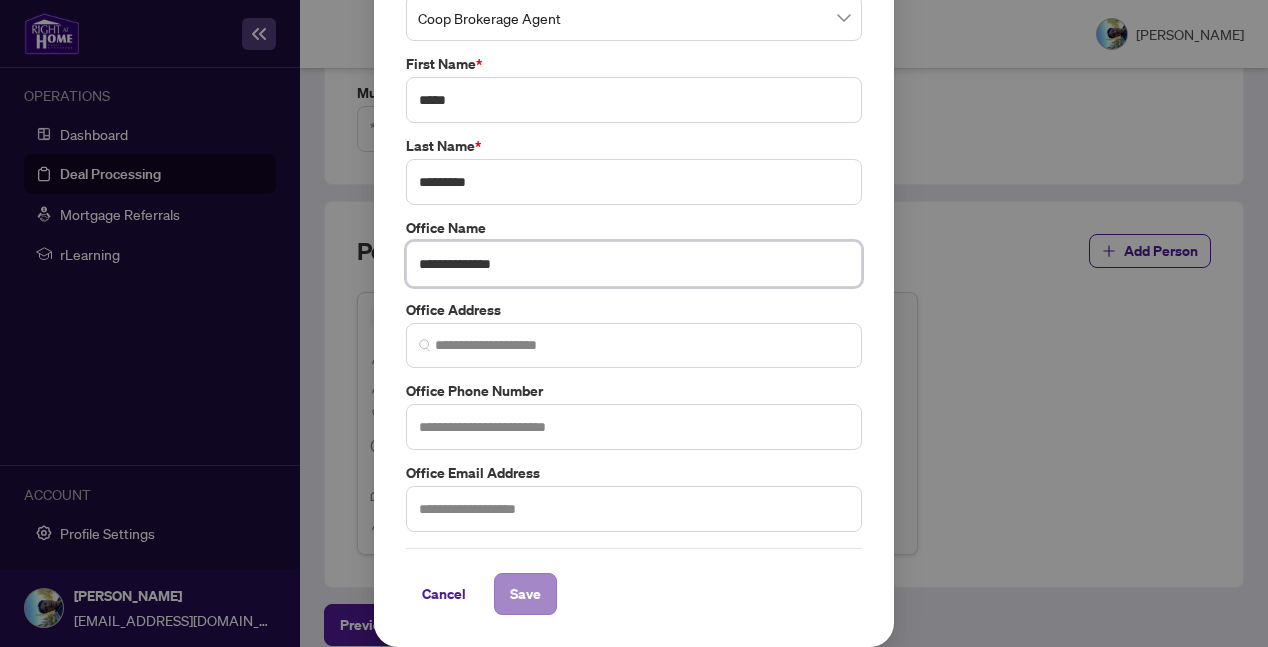 type on "**********" 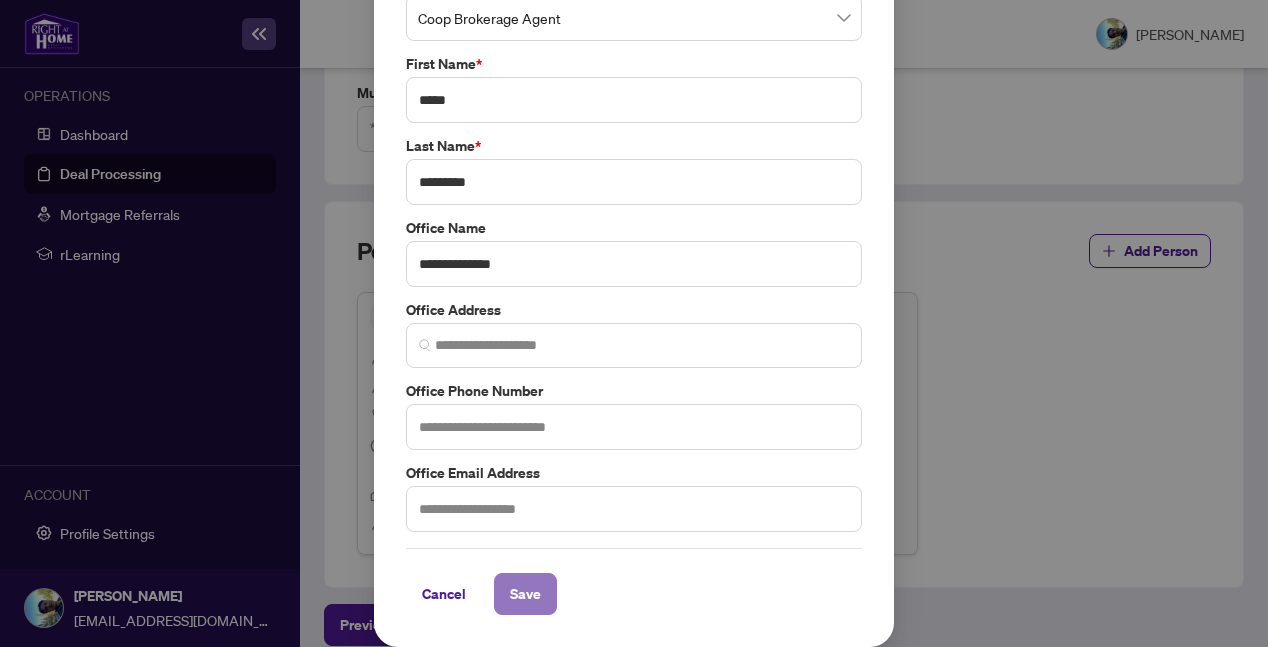 click on "Save" at bounding box center [525, 594] 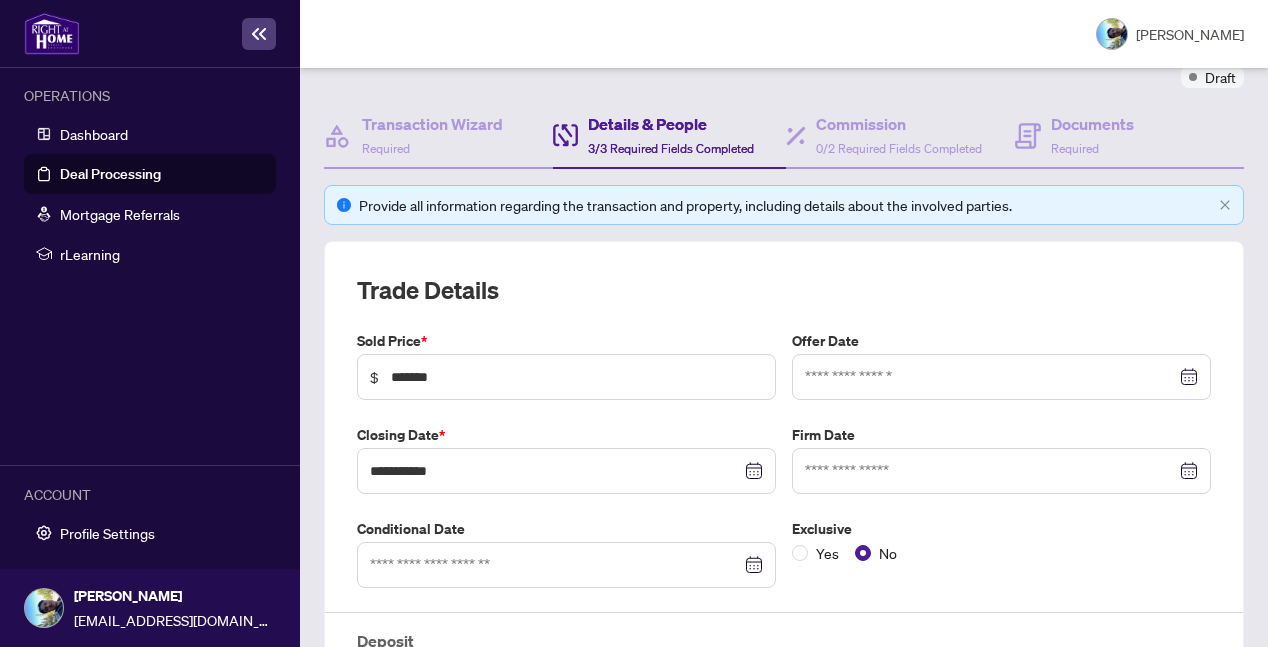 scroll, scrollTop: 161, scrollLeft: 0, axis: vertical 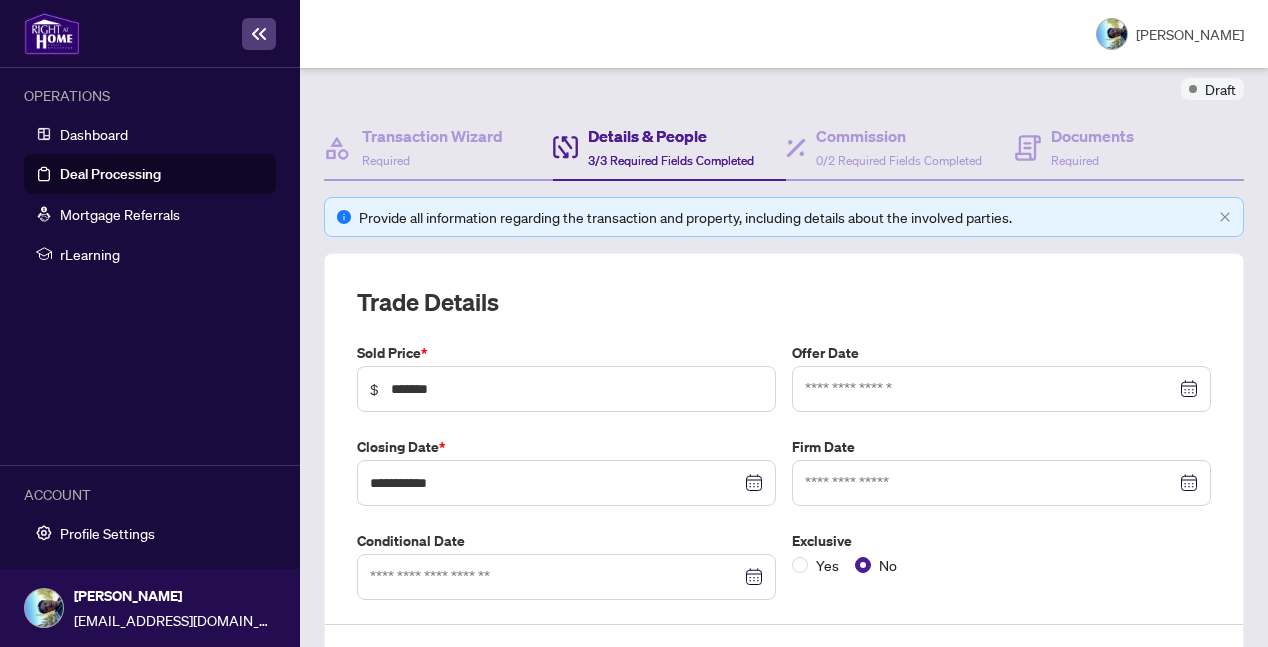 click on "Details & People 3/3 Required Fields Completed" at bounding box center (671, 147) 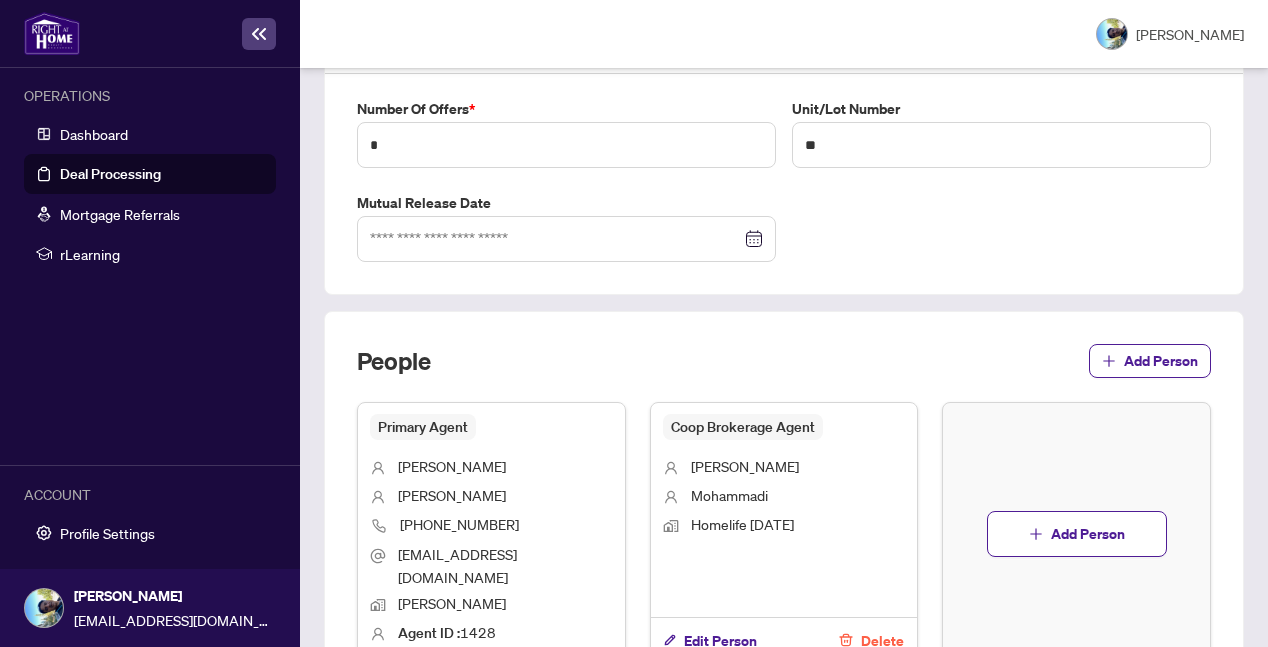 scroll, scrollTop: 999, scrollLeft: 0, axis: vertical 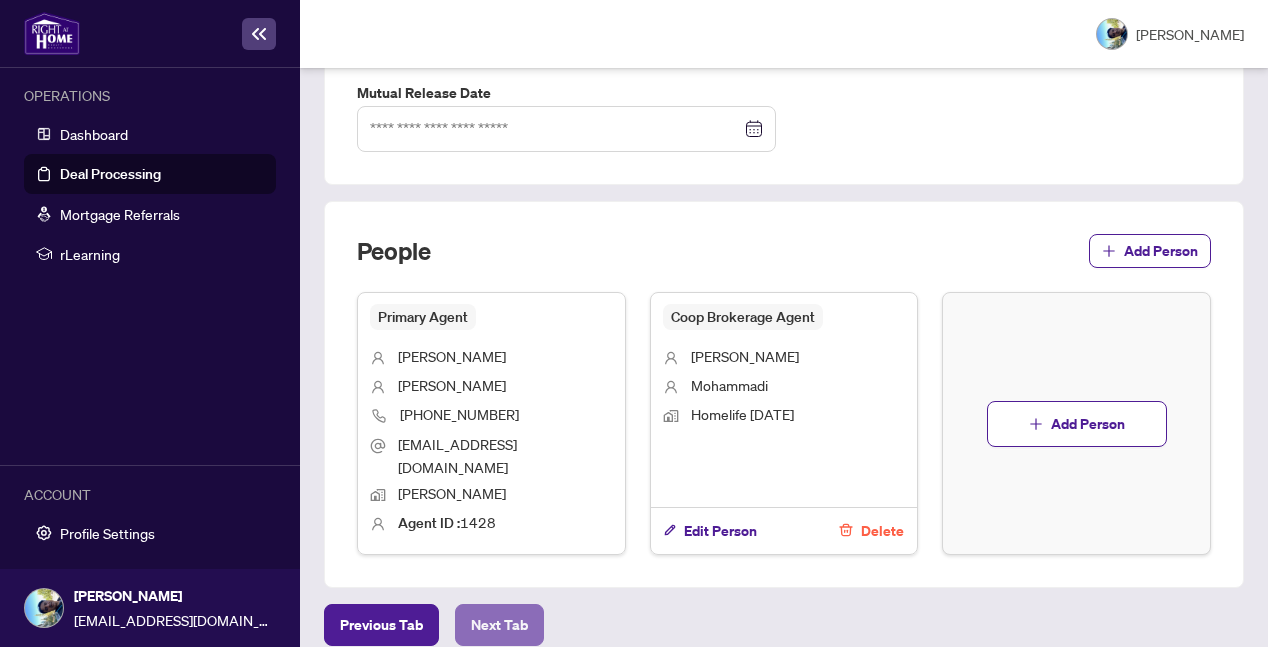 click on "Next Tab" at bounding box center (499, 625) 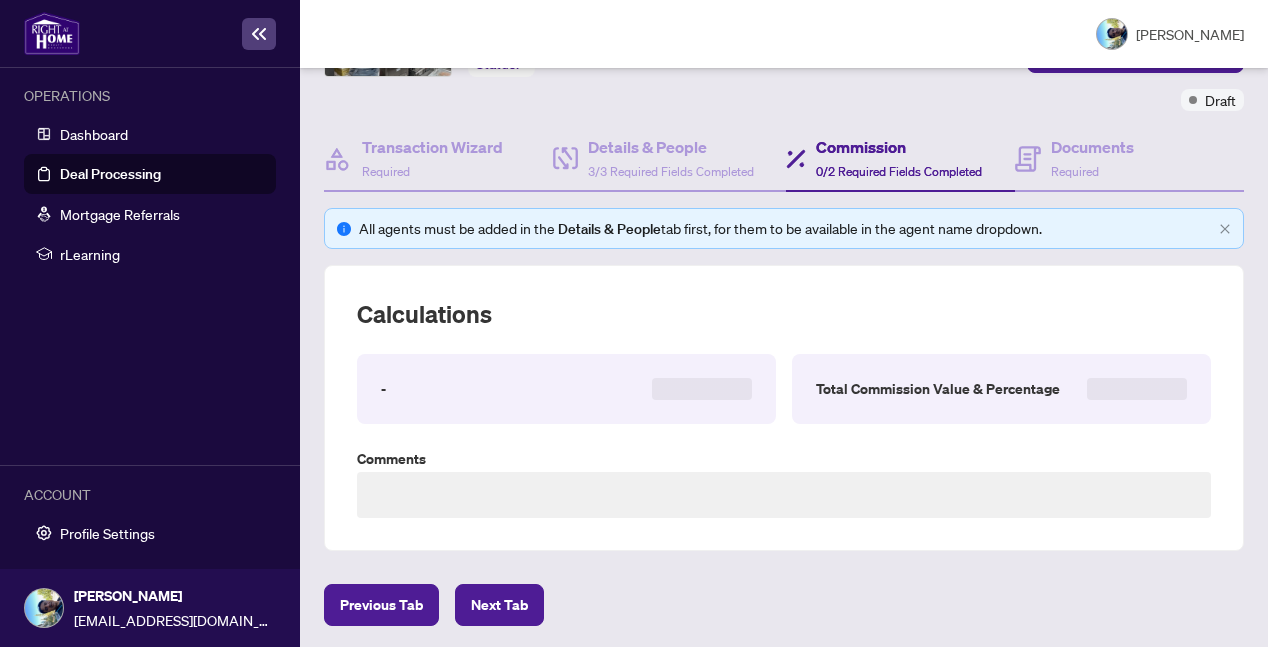 type on "**********" 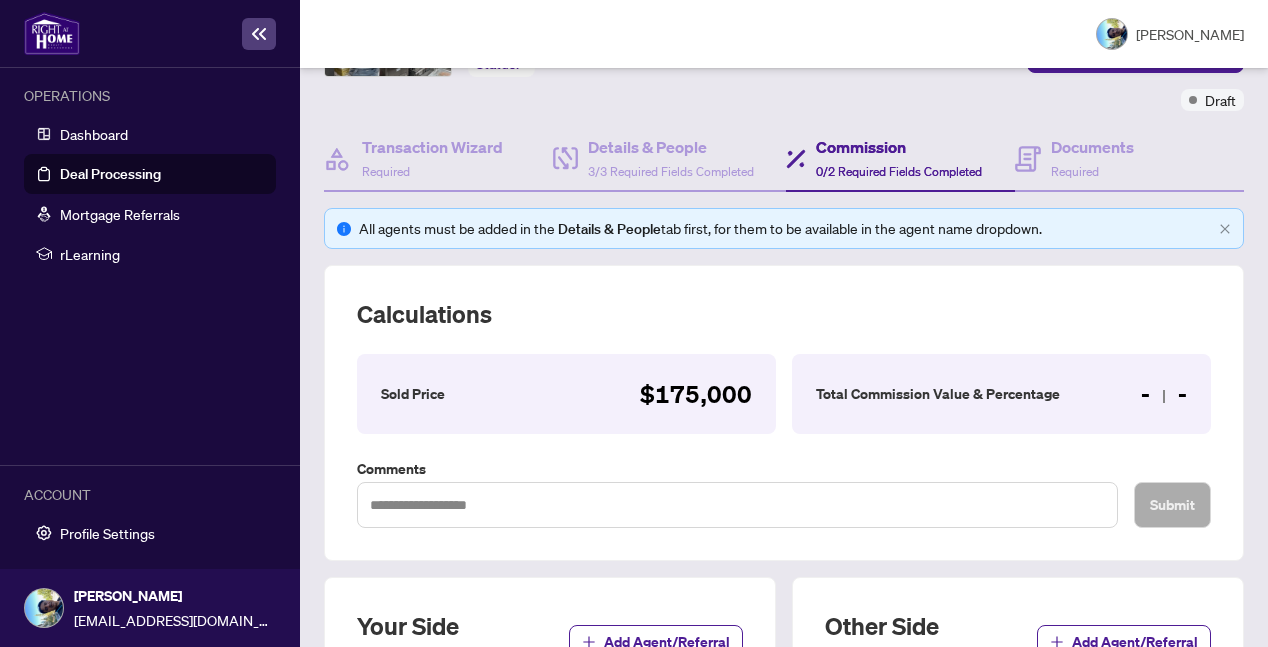 scroll, scrollTop: 642, scrollLeft: 0, axis: vertical 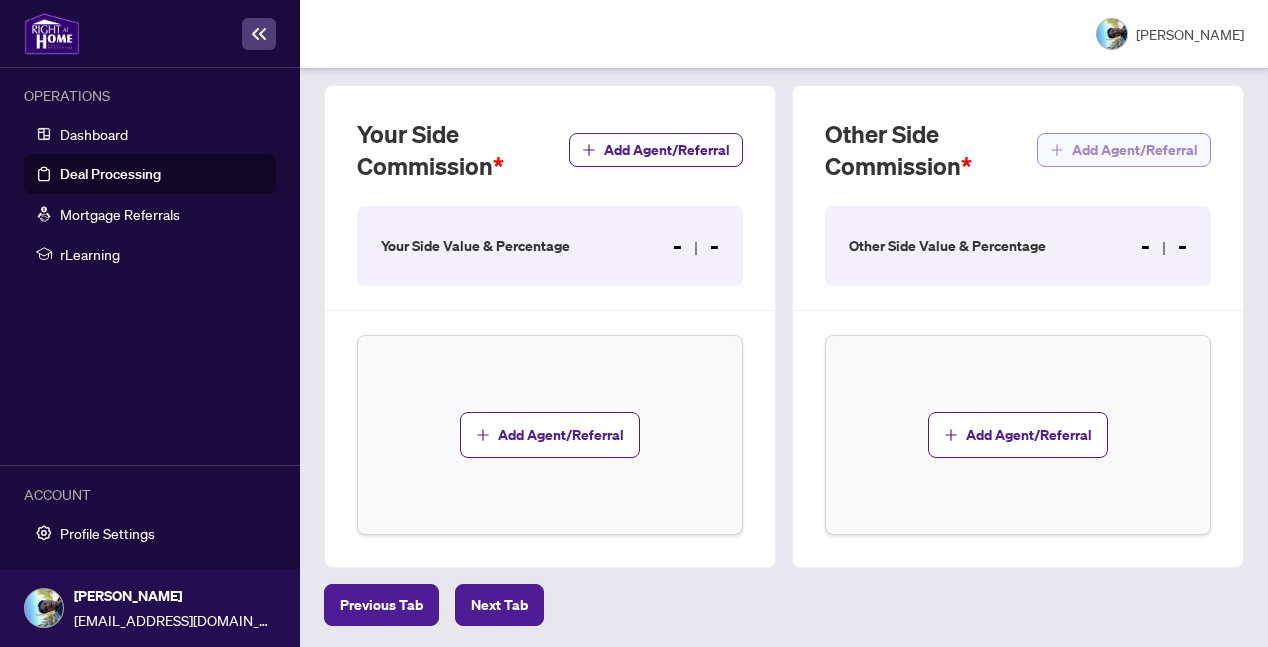 click on "Add Agent/Referral" at bounding box center (1135, 150) 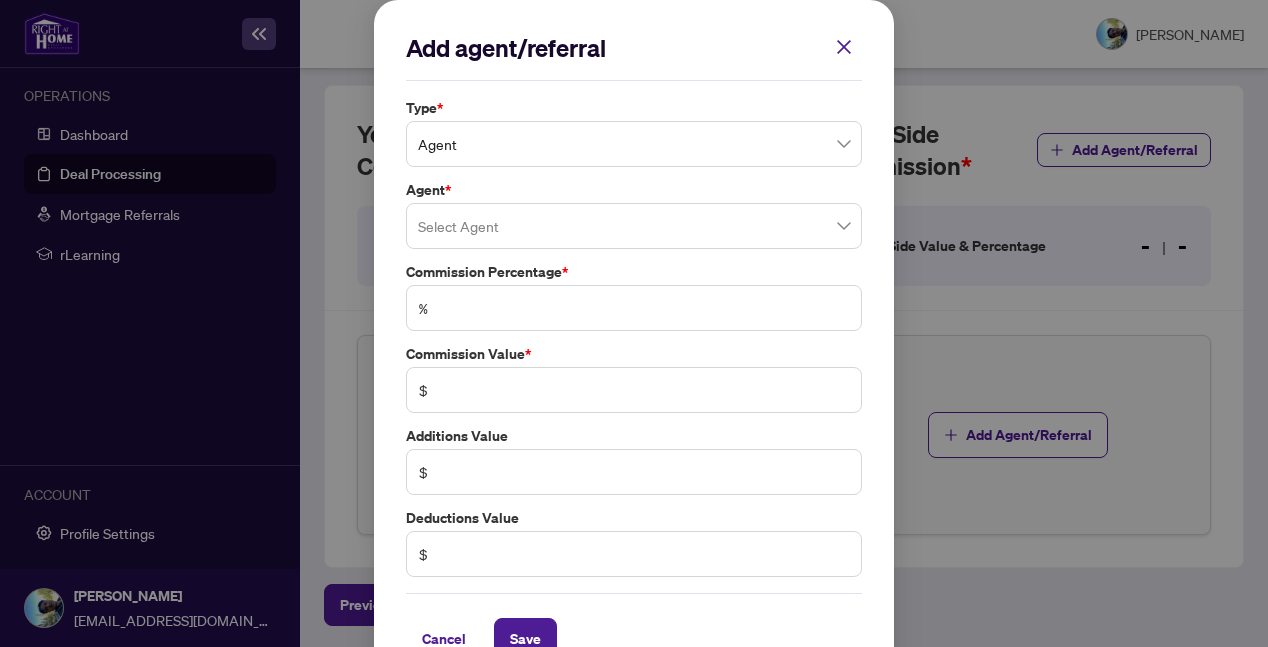 click at bounding box center [634, 226] 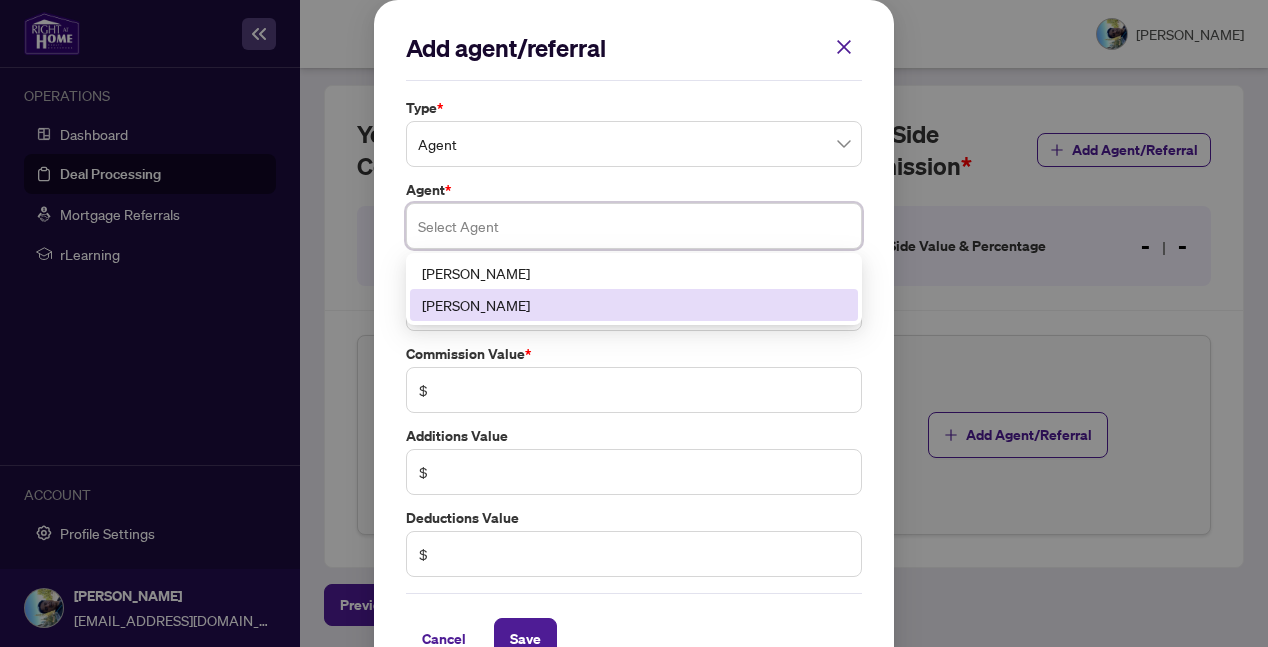 click on "[PERSON_NAME]" at bounding box center (634, 305) 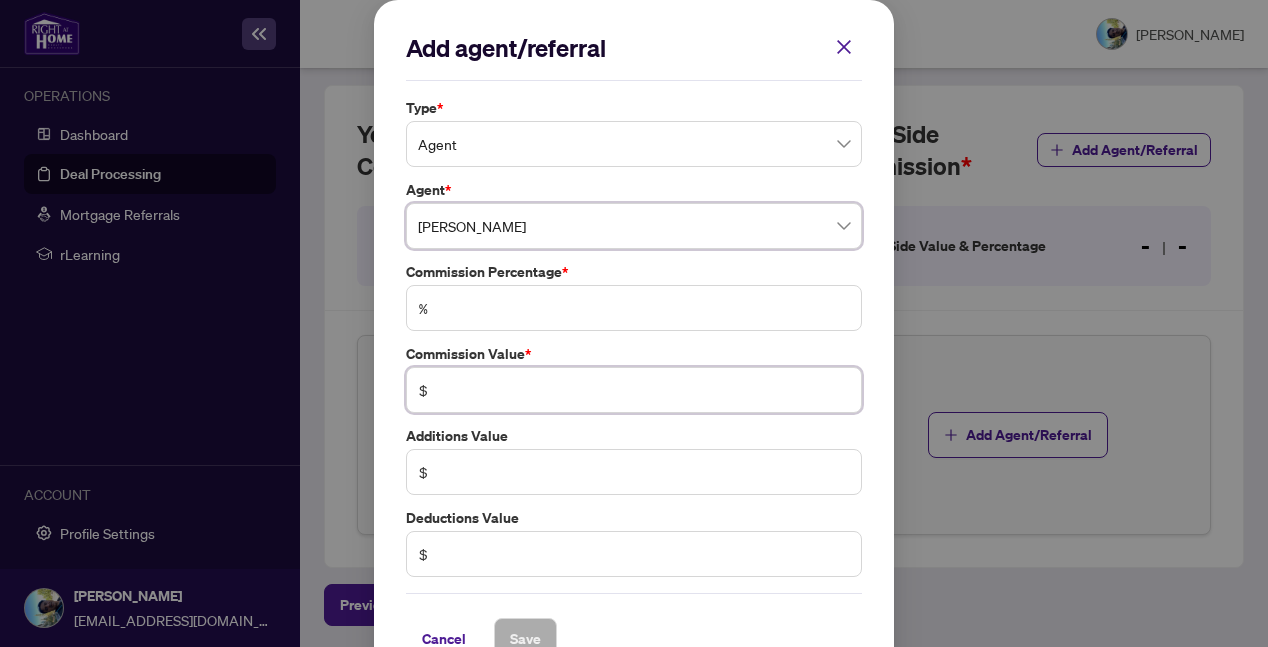 click at bounding box center (644, 390) 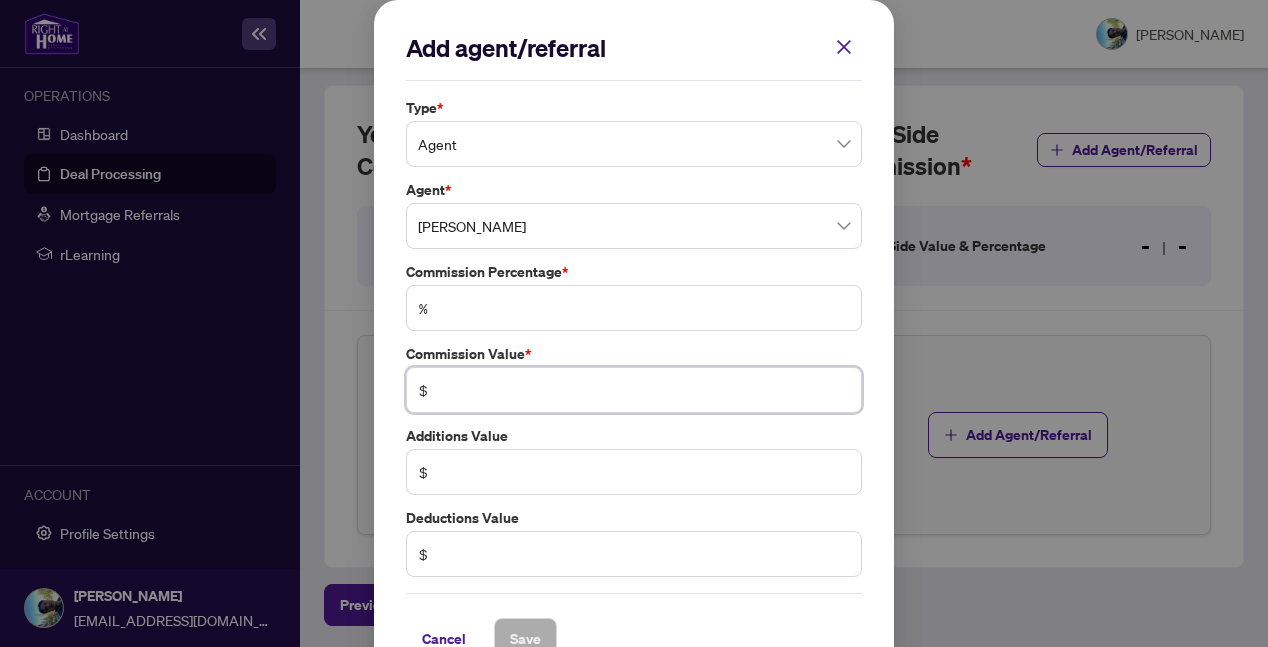type on "******" 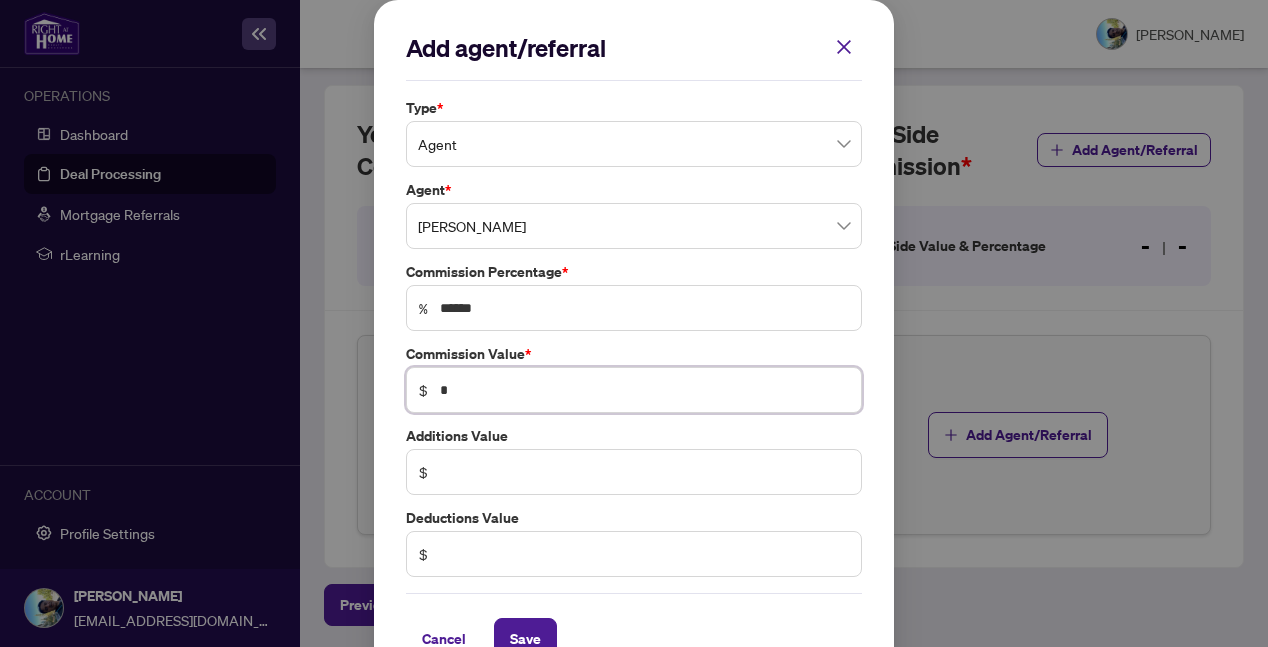 type on "******" 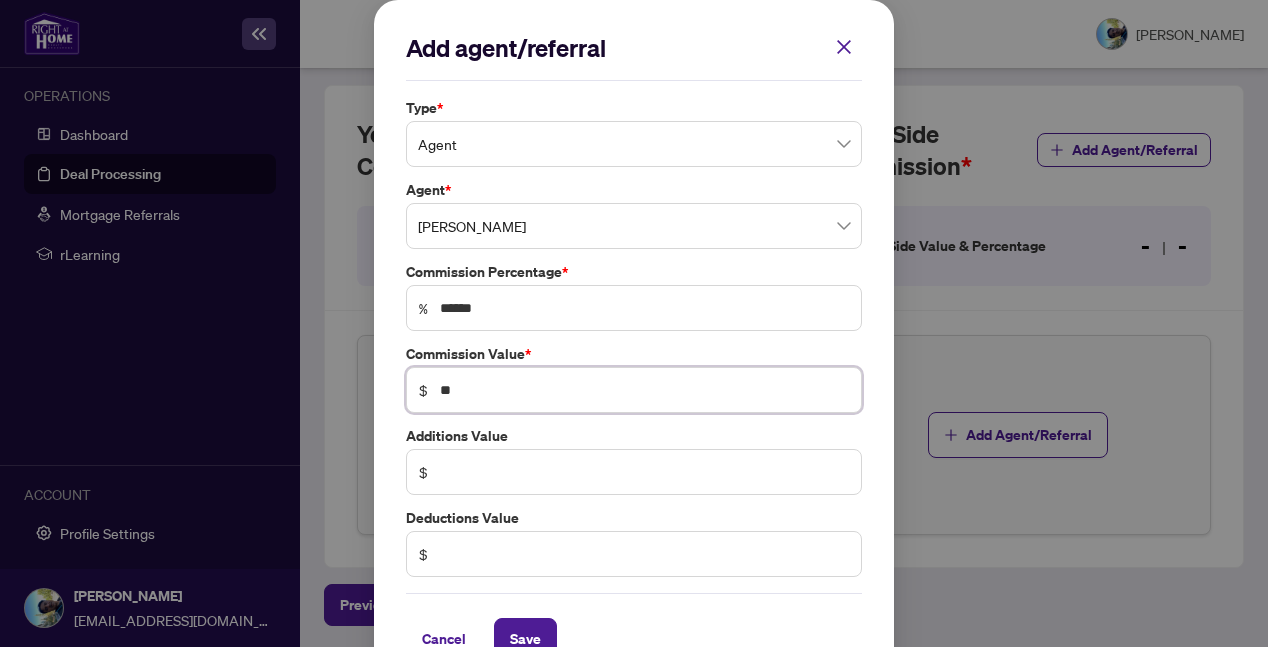 type on "******" 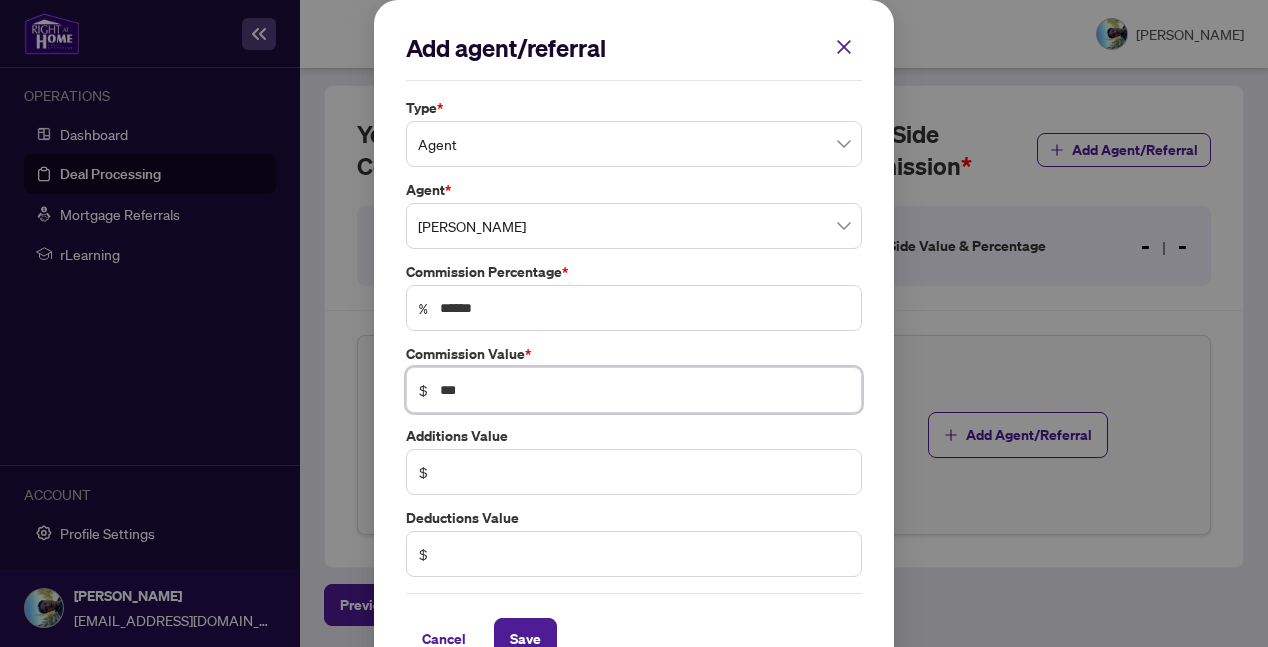 type on "******" 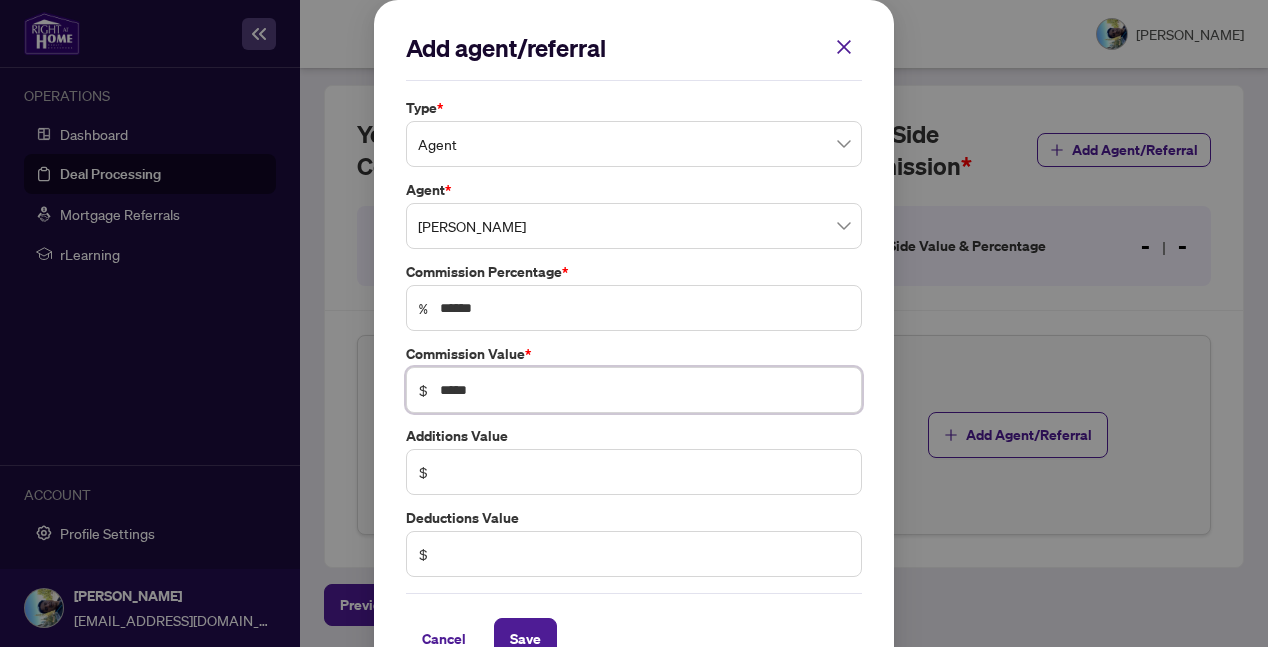 type on "*****" 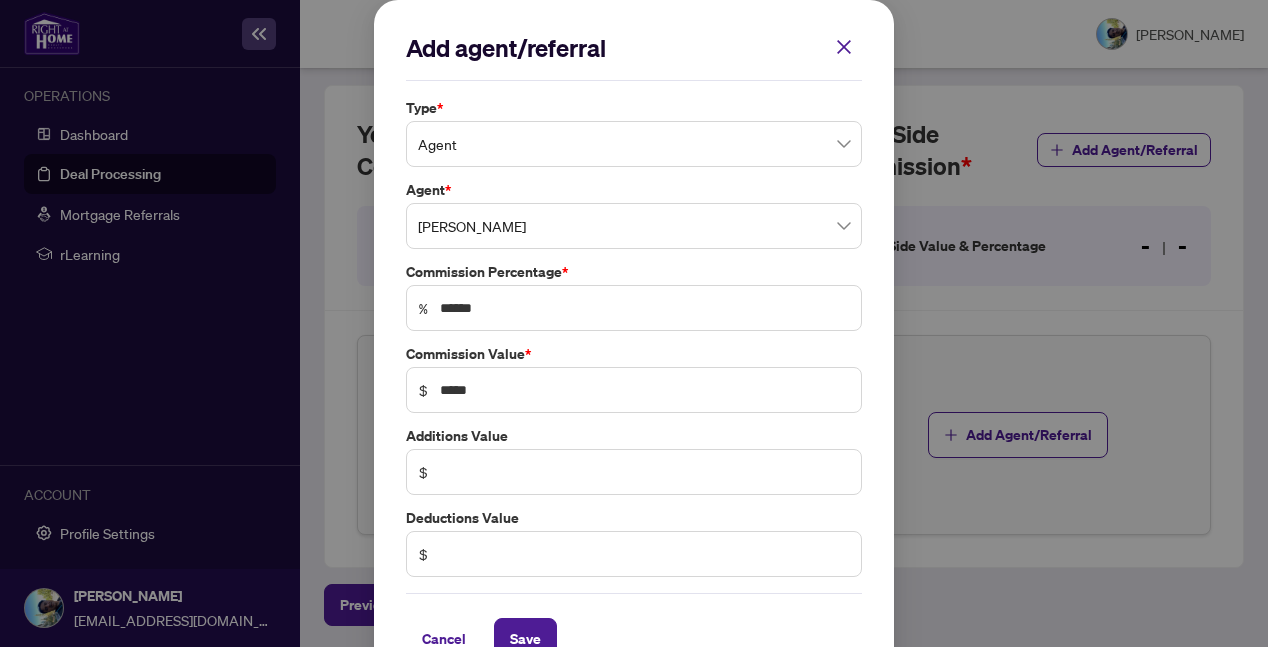 click on "Additions Value" at bounding box center [634, 436] 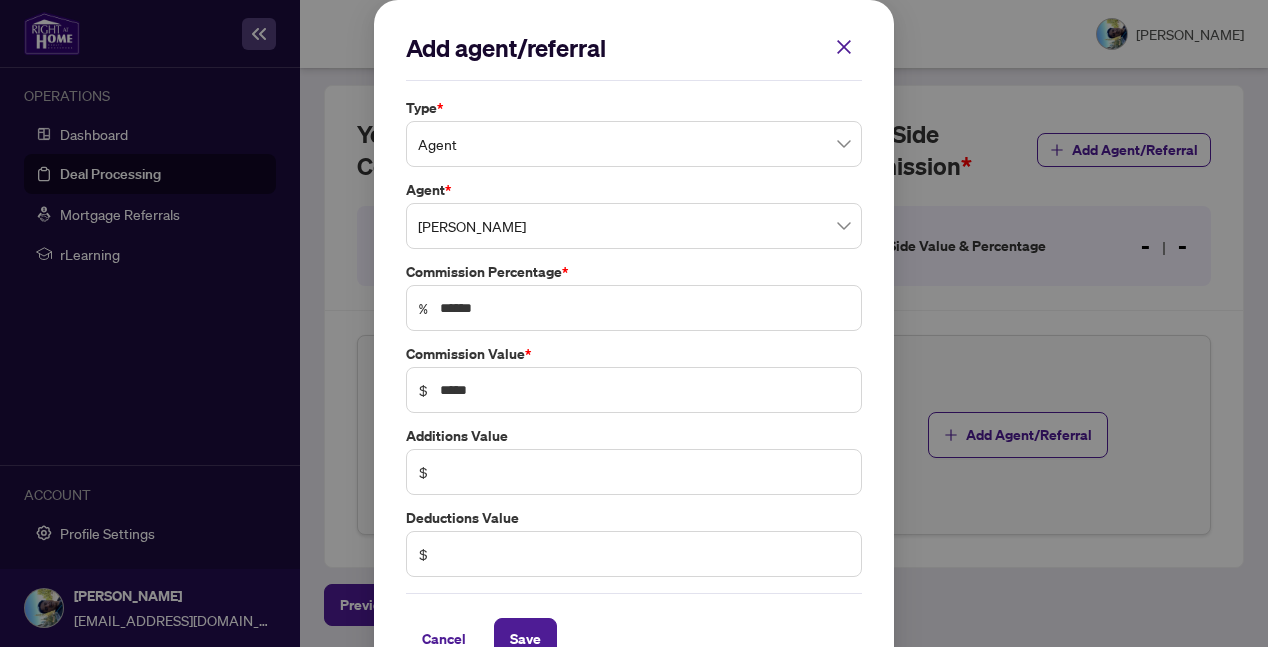 scroll, scrollTop: 45, scrollLeft: 0, axis: vertical 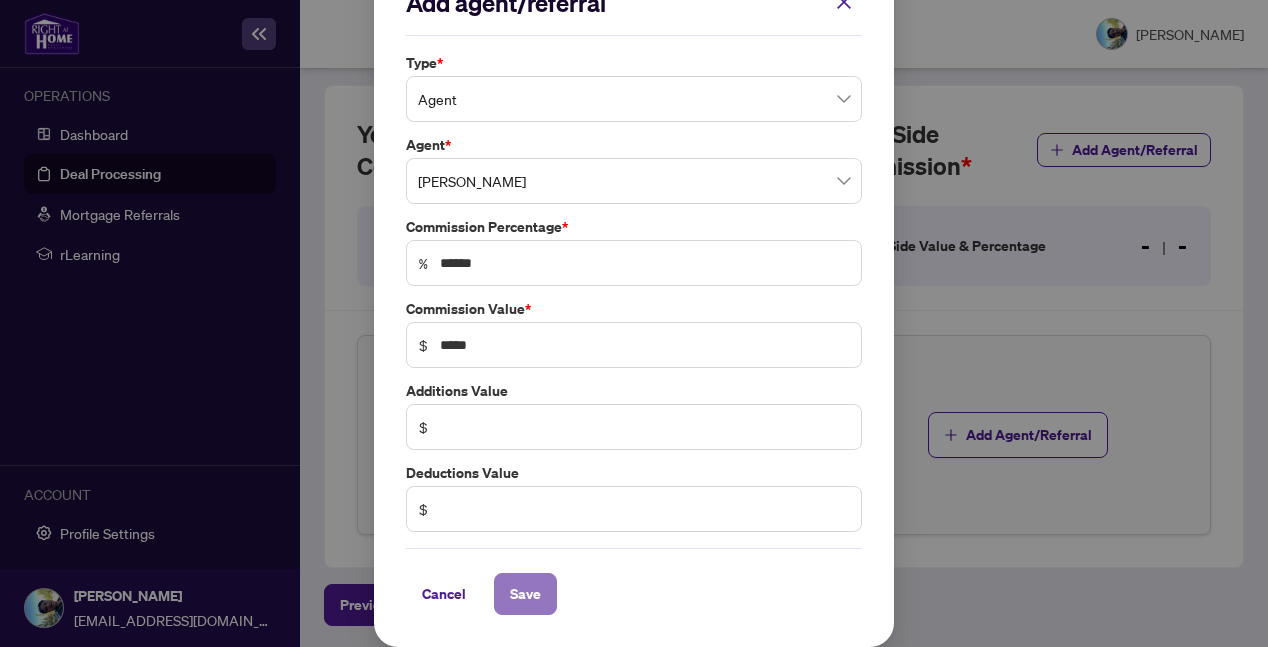 click on "Save" at bounding box center [525, 594] 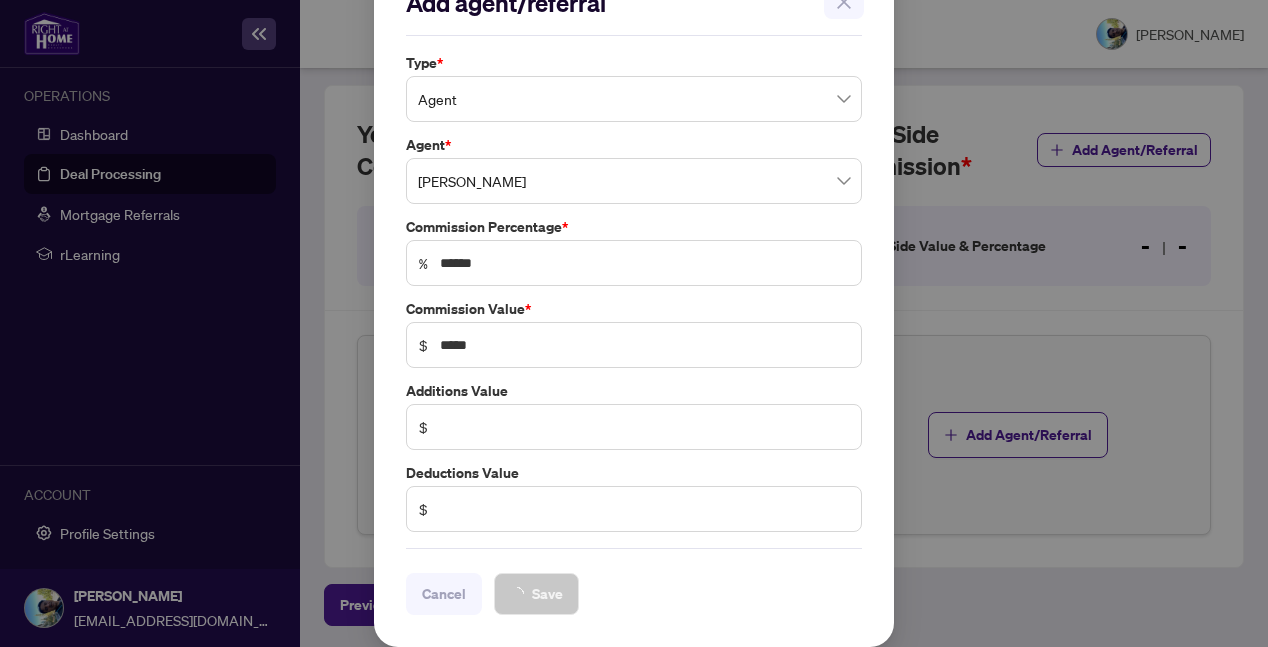 scroll, scrollTop: 654, scrollLeft: 0, axis: vertical 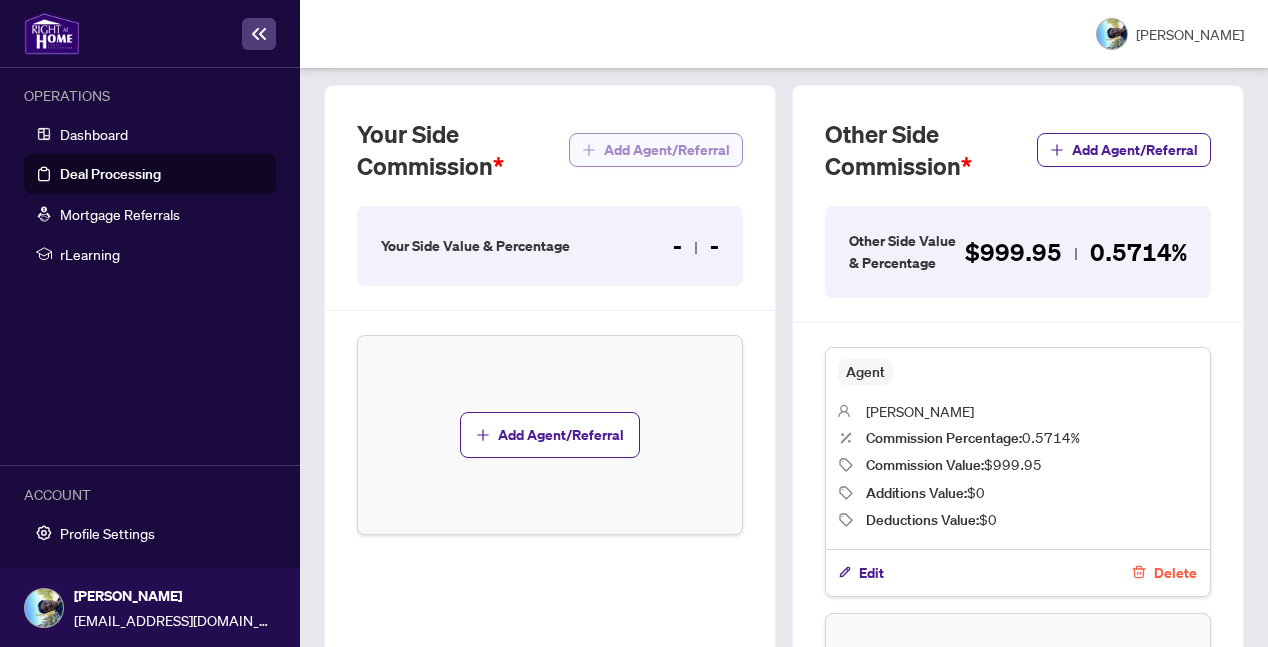 click on "Add Agent/Referral" at bounding box center (667, 150) 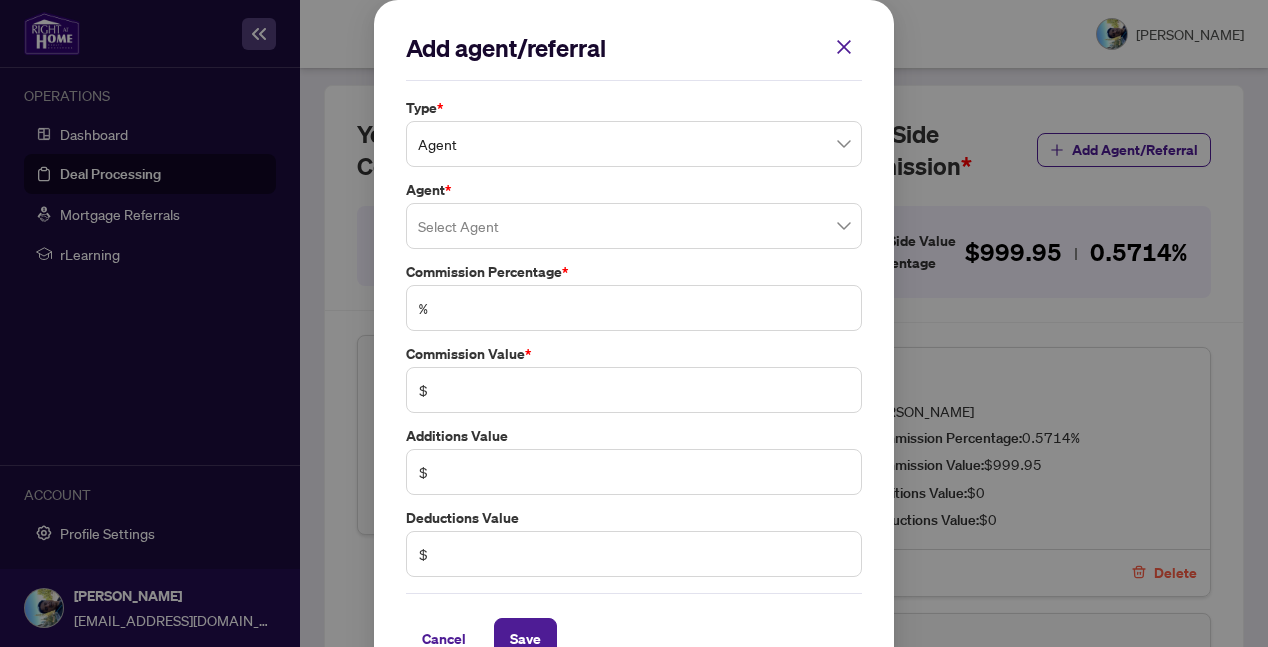 click at bounding box center (634, 226) 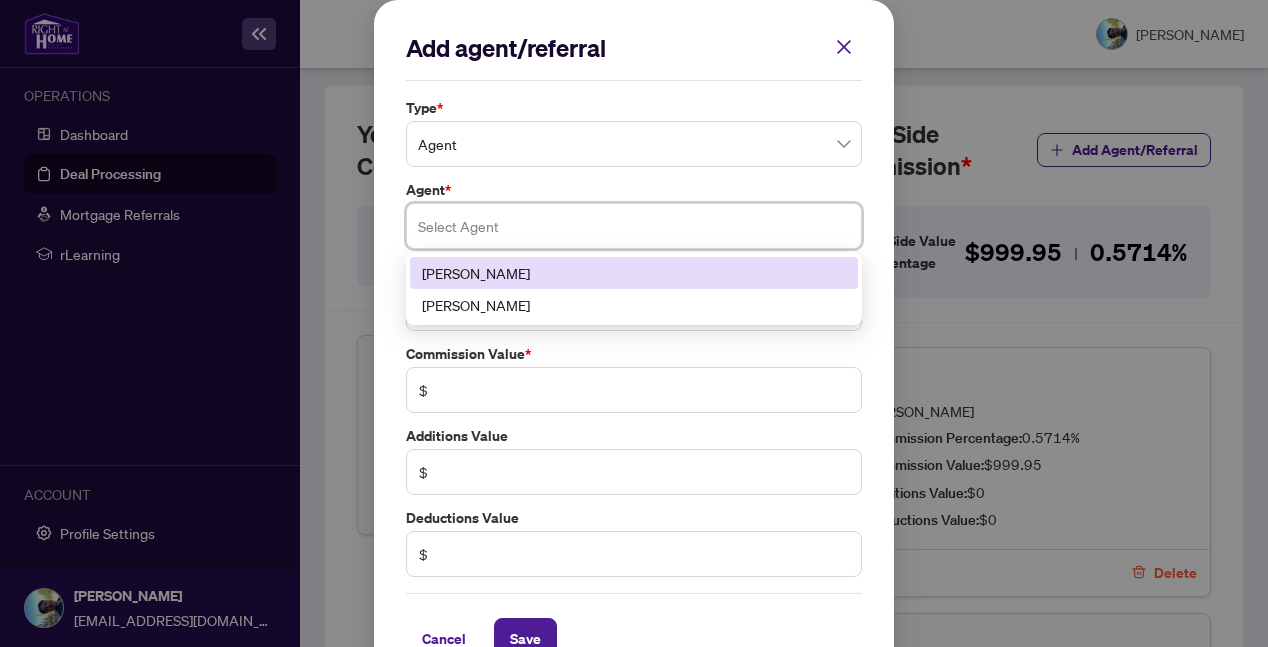 click on "[PERSON_NAME]" at bounding box center (634, 273) 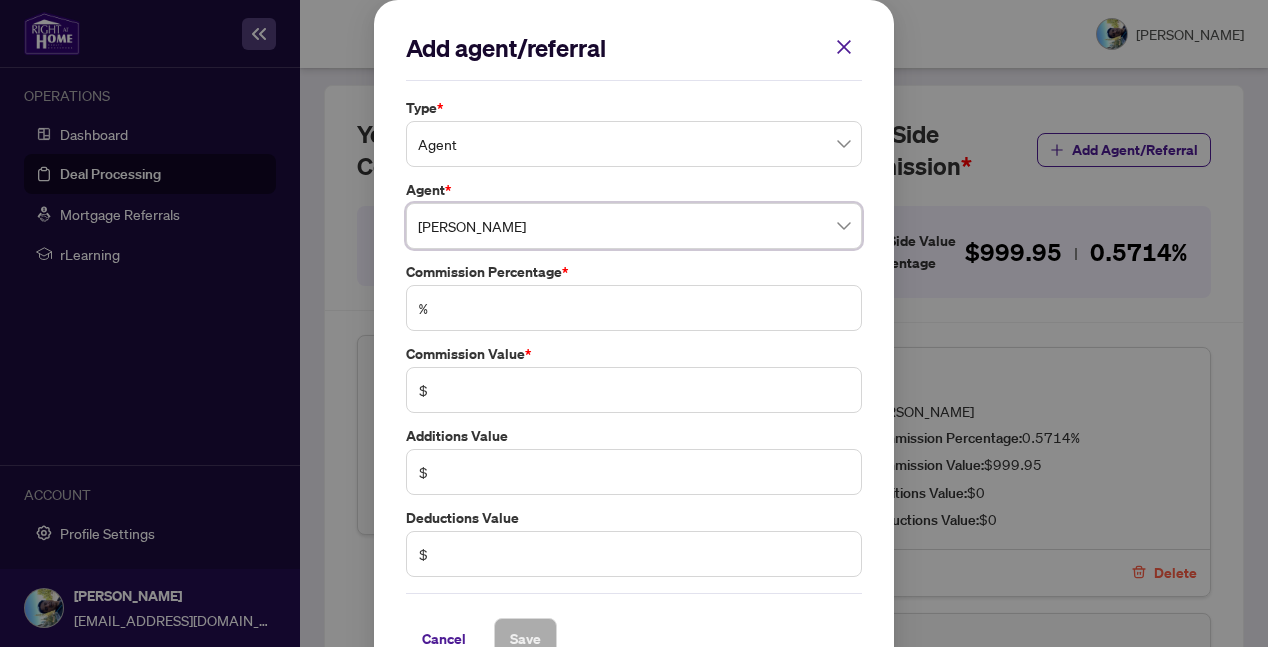 click on "Type * Agent Agent * [PERSON_NAME] [PERSON_NAME] 75180 80393 [PERSON_NAME] [PERSON_NAME] Commission Percentage * % Commission Value * $ Additions Value $ Deductions Value $" at bounding box center [634, 337] 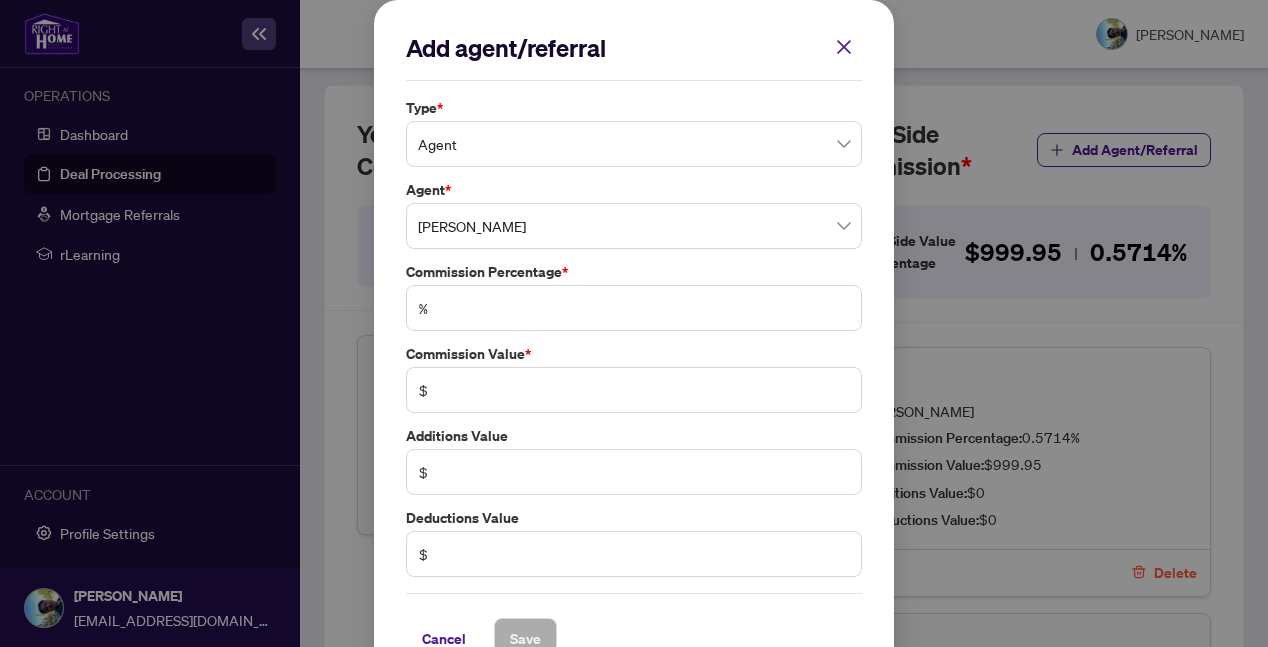 scroll, scrollTop: 45, scrollLeft: 0, axis: vertical 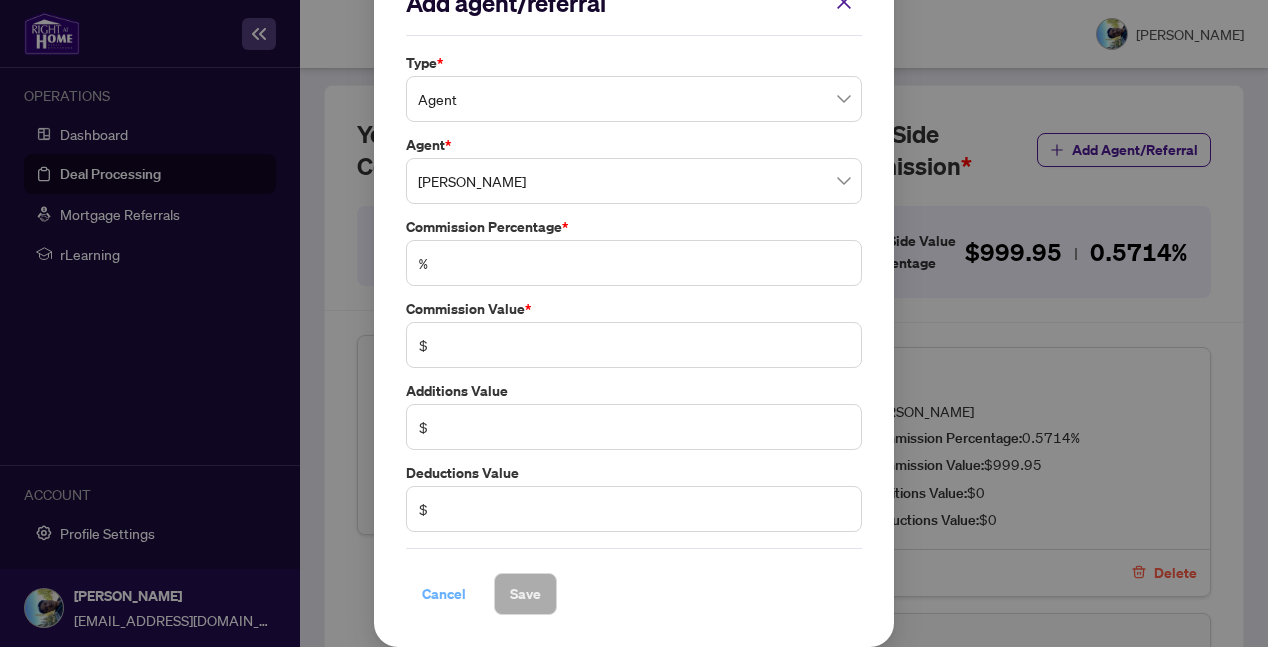 click on "Cancel" at bounding box center (444, 594) 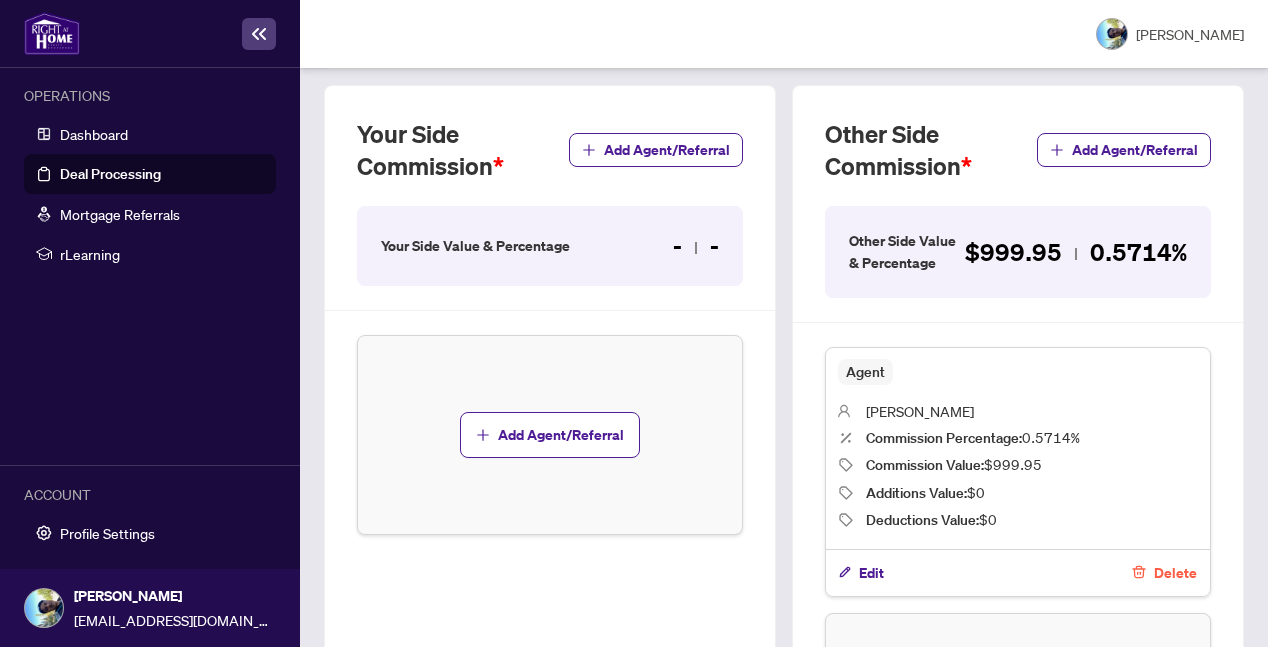 click on "Your Side Commission Add Agent/Referral Your Side Value & Percentage -     - Add Agent/Referral Other Side Commission Add Agent/Referral Other Side Value & Percentage $999.95     0.5714% Agent [PERSON_NAME] Commission Percentage  :  0.5714% Commission Value  :  $999.95 Additions Value  :  $0 Deductions Value  :  $0 Edit Delete Add Agent/Referral" at bounding box center (784, 465) 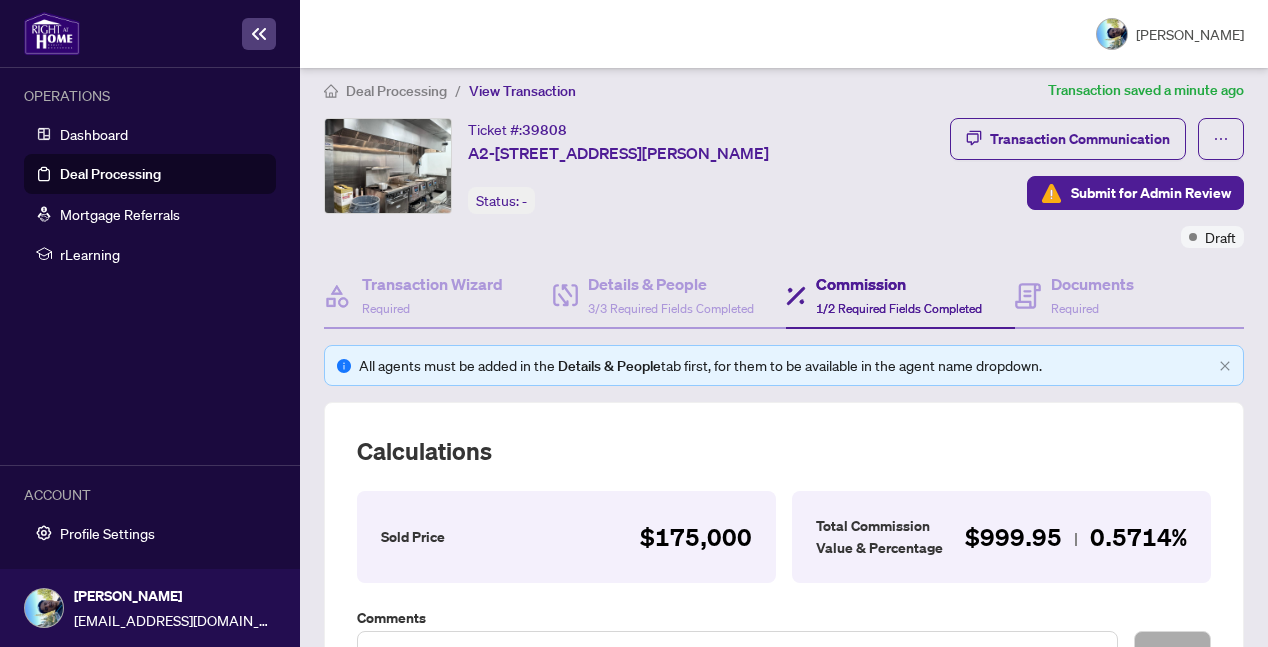 scroll, scrollTop: 0, scrollLeft: 0, axis: both 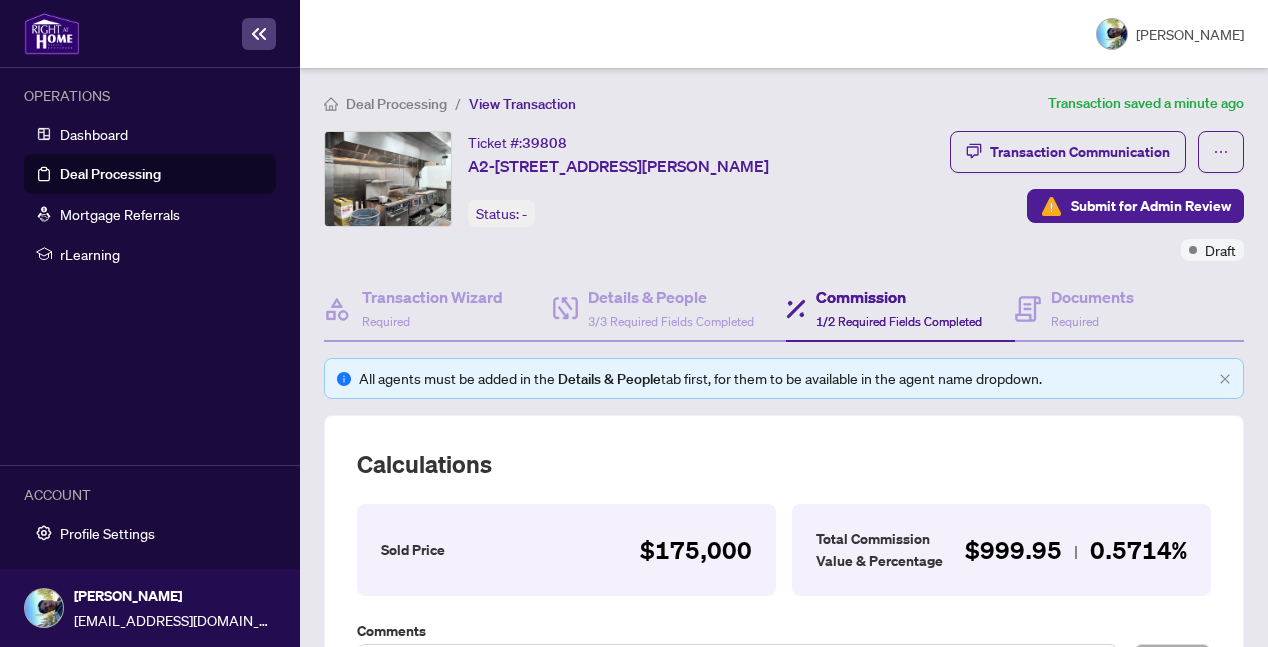 click on "Ticket #:  39808 A2-[STREET_ADDRESS][PERSON_NAME] Status:   - Submit for Admin Review" at bounding box center (590, 196) 